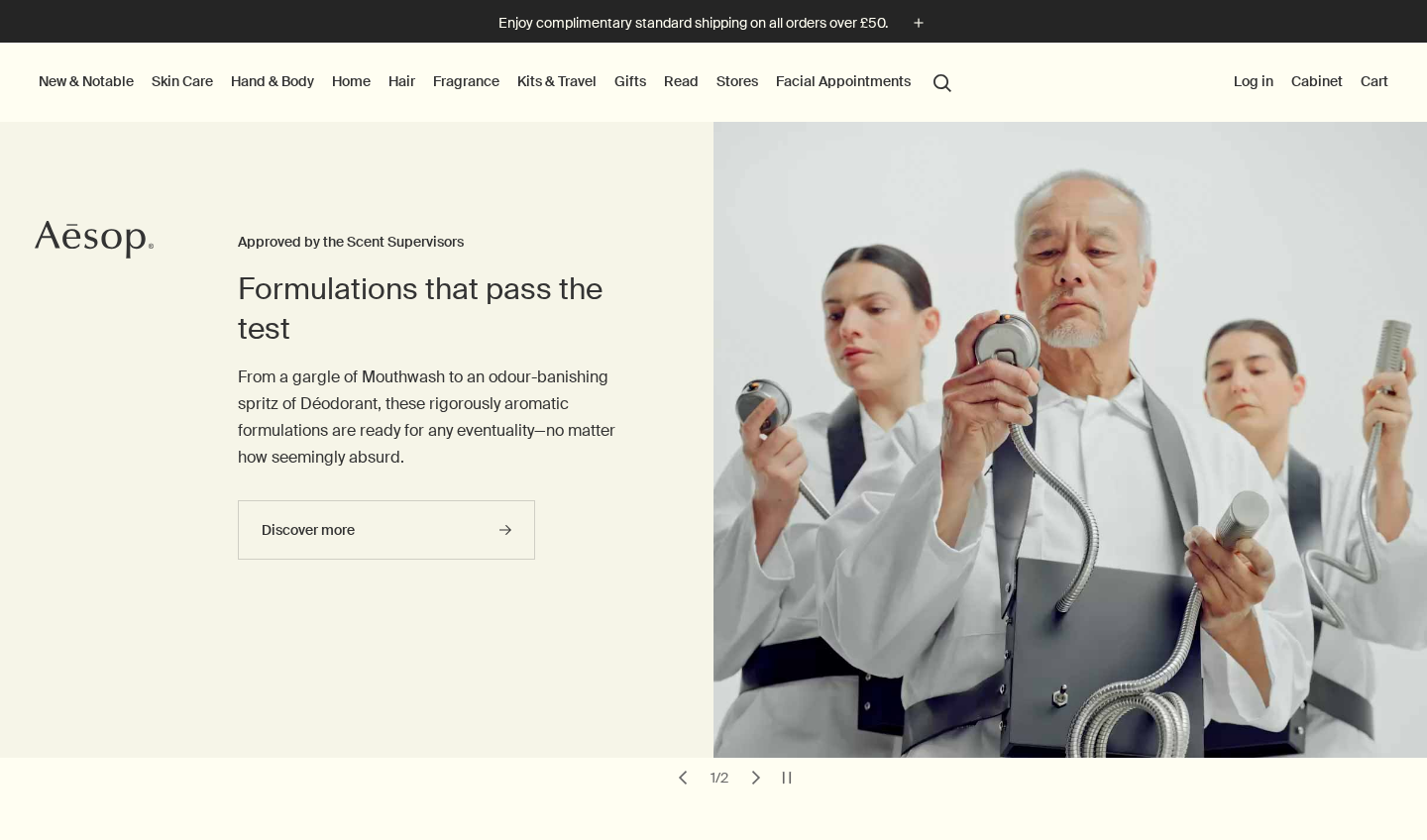 scroll, scrollTop: 0, scrollLeft: 0, axis: both 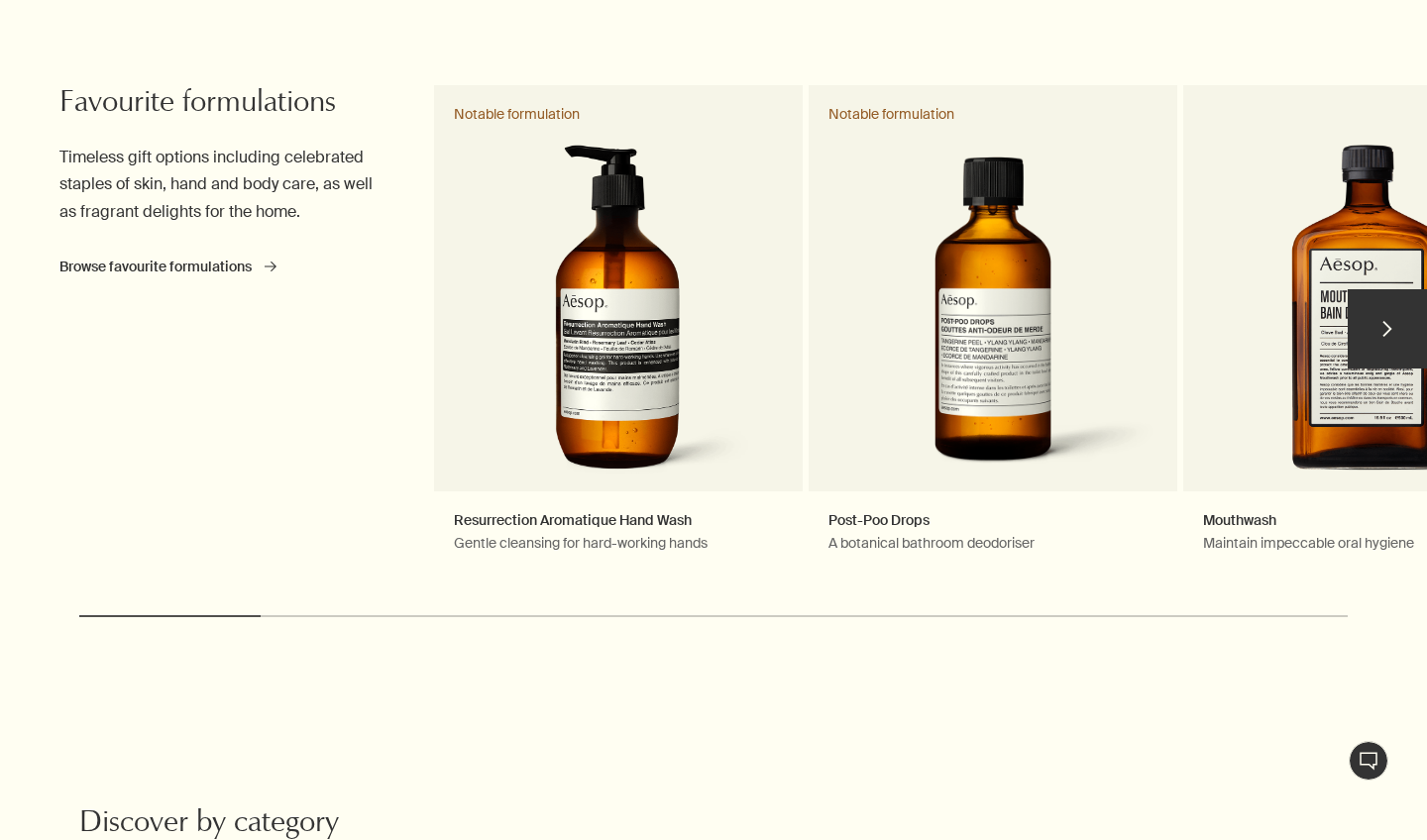 click on "chevron" at bounding box center (1387, 329) 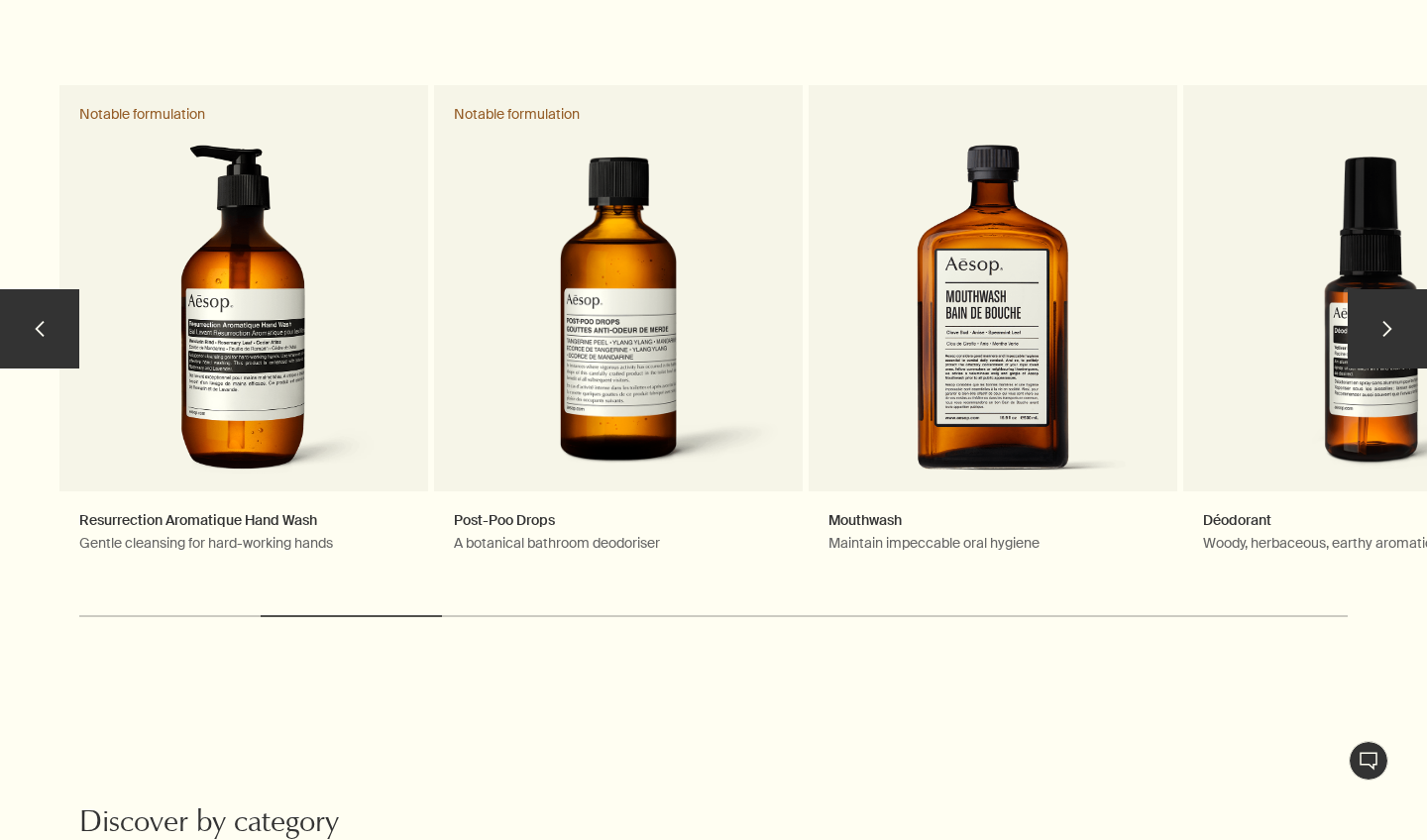 click on "chevron" at bounding box center (1387, 329) 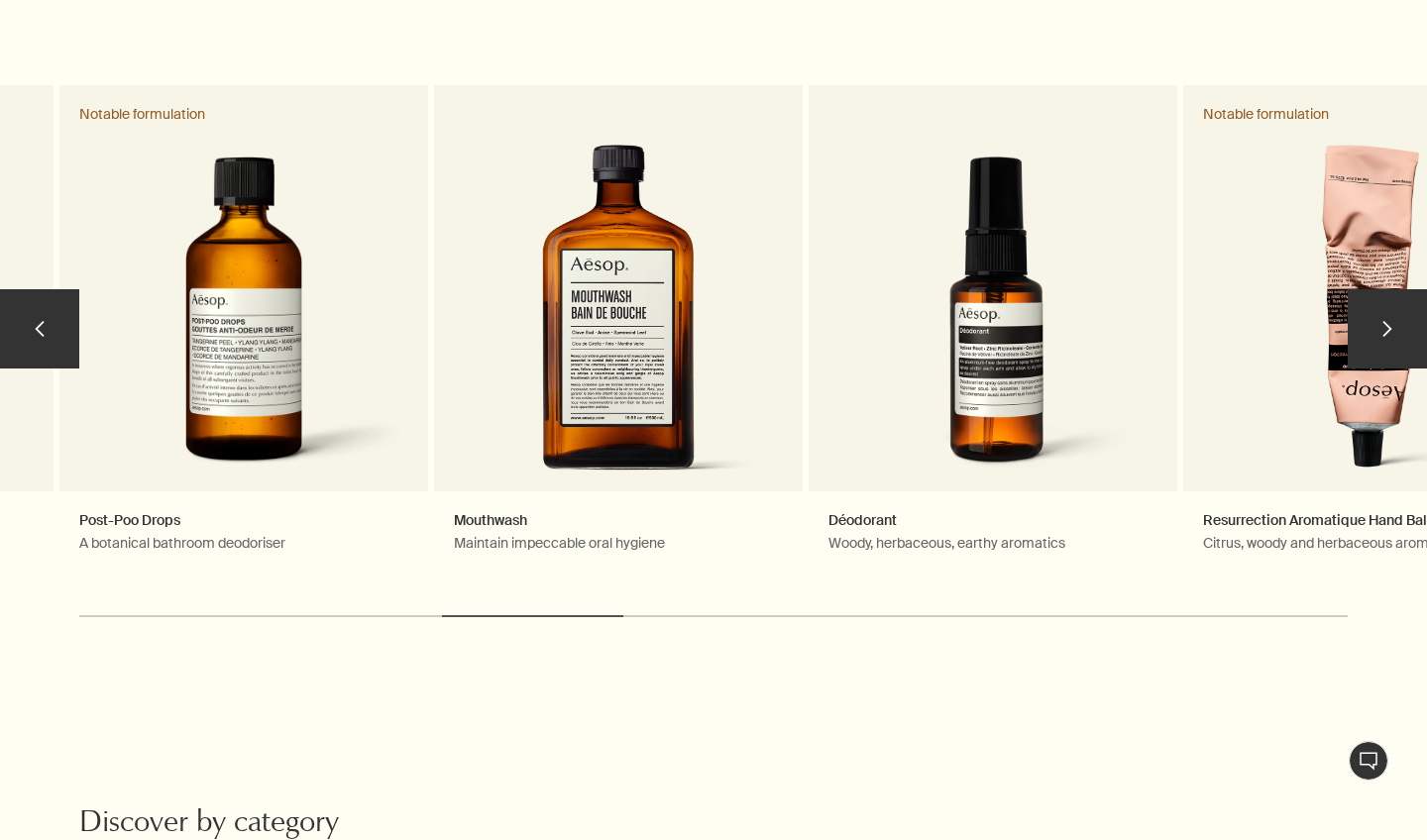 click on "chevron" at bounding box center [1387, 329] 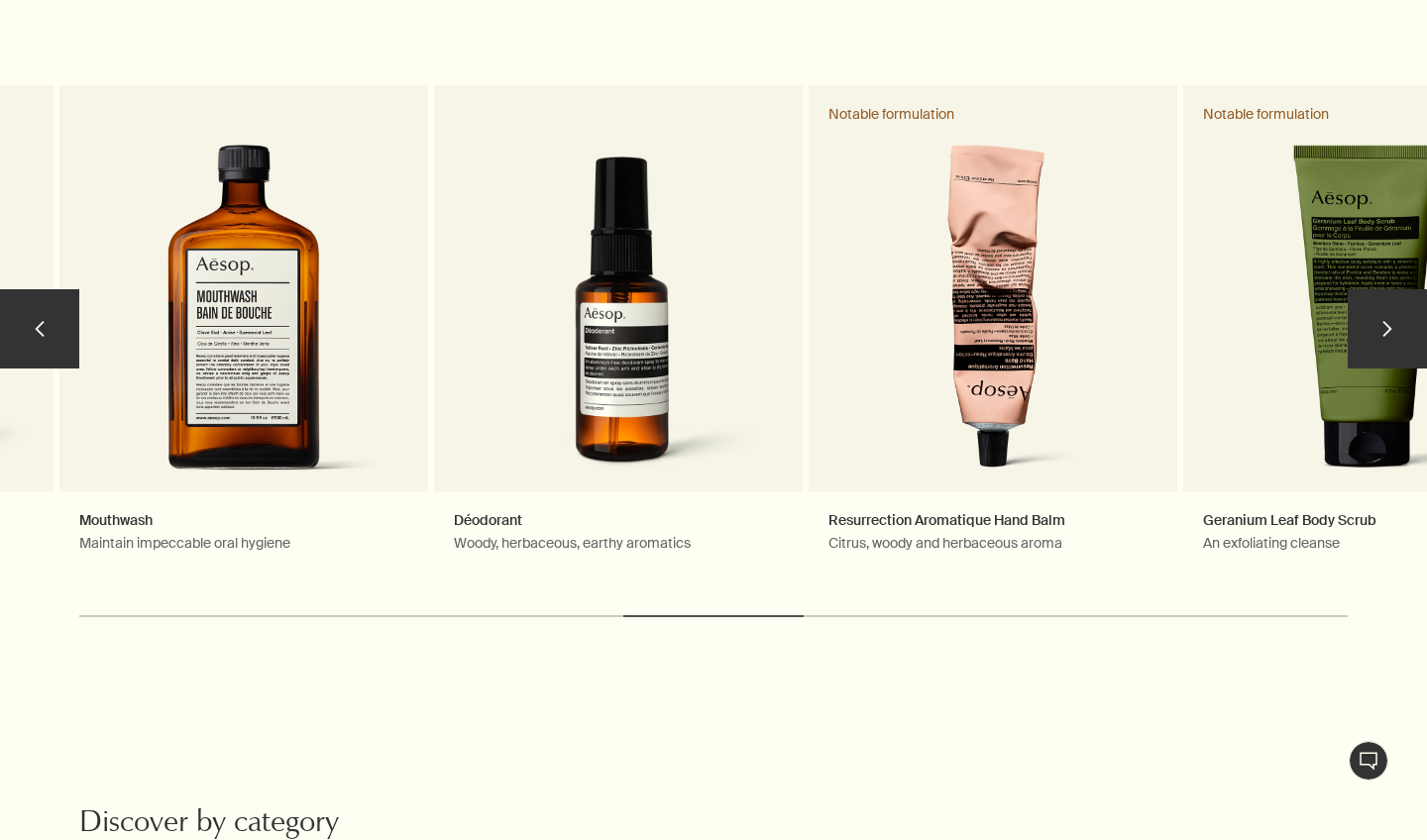 click on "chevron" at bounding box center (1387, 329) 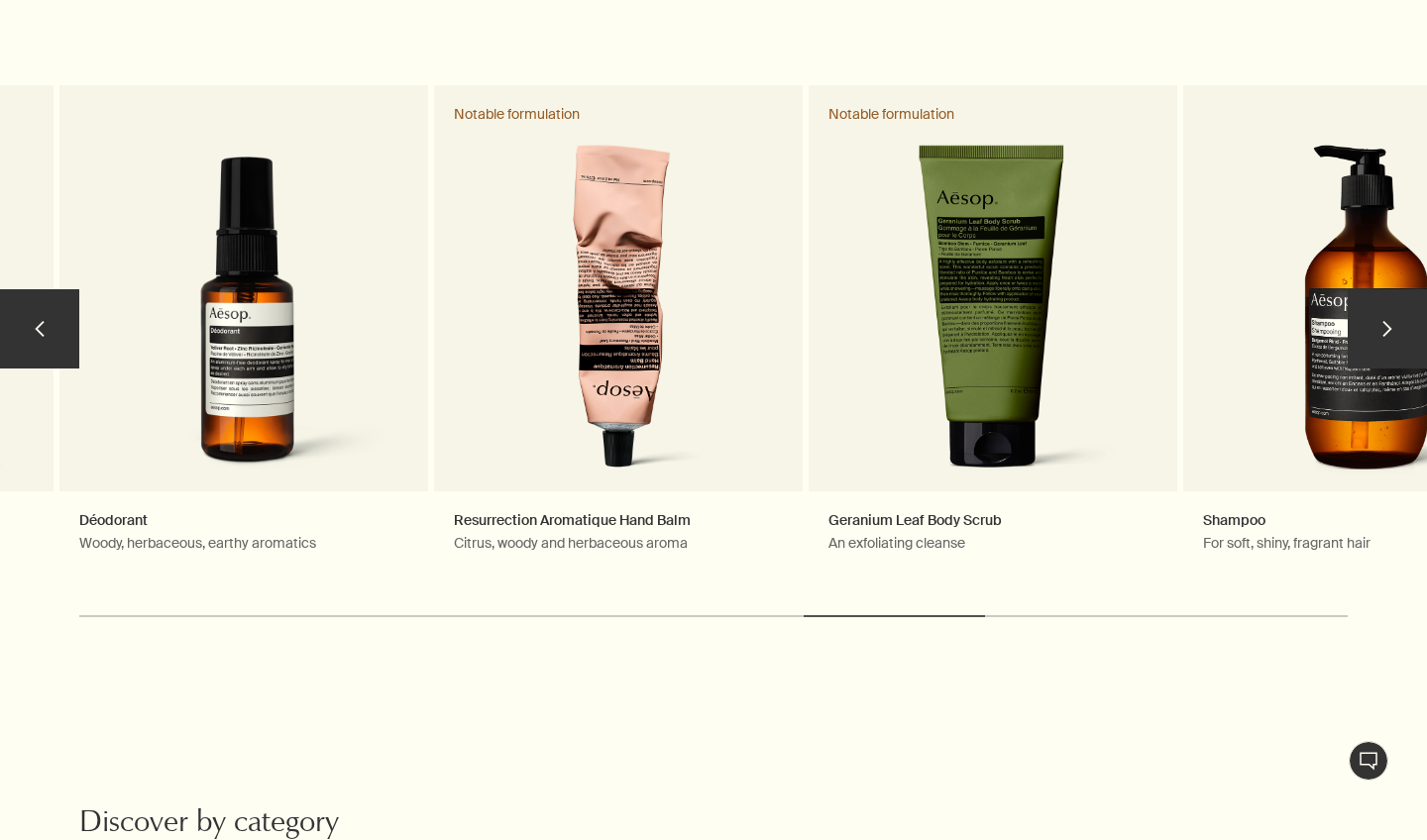 click on "chevron" at bounding box center [1387, 329] 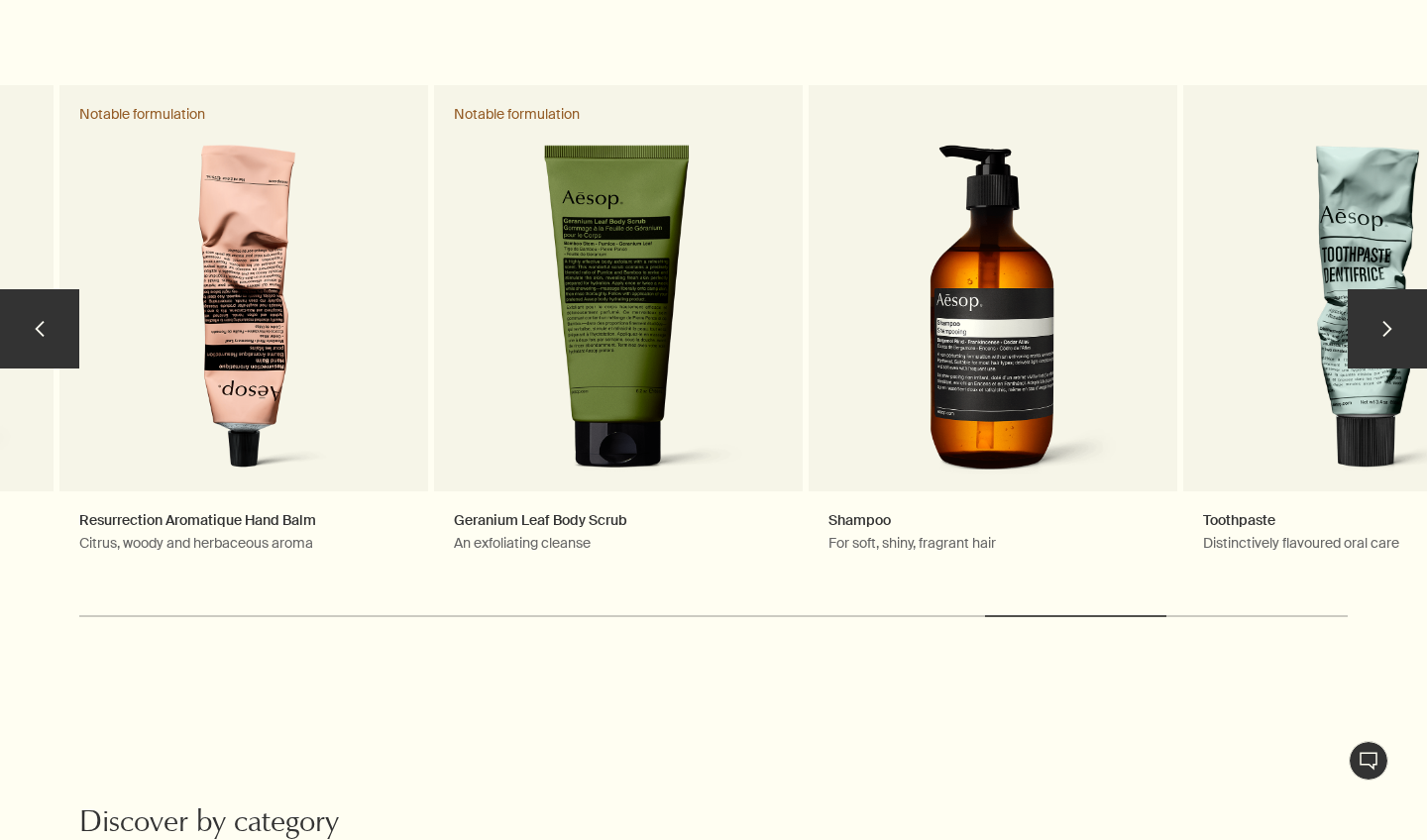 click on "chevron" at bounding box center [1387, 329] 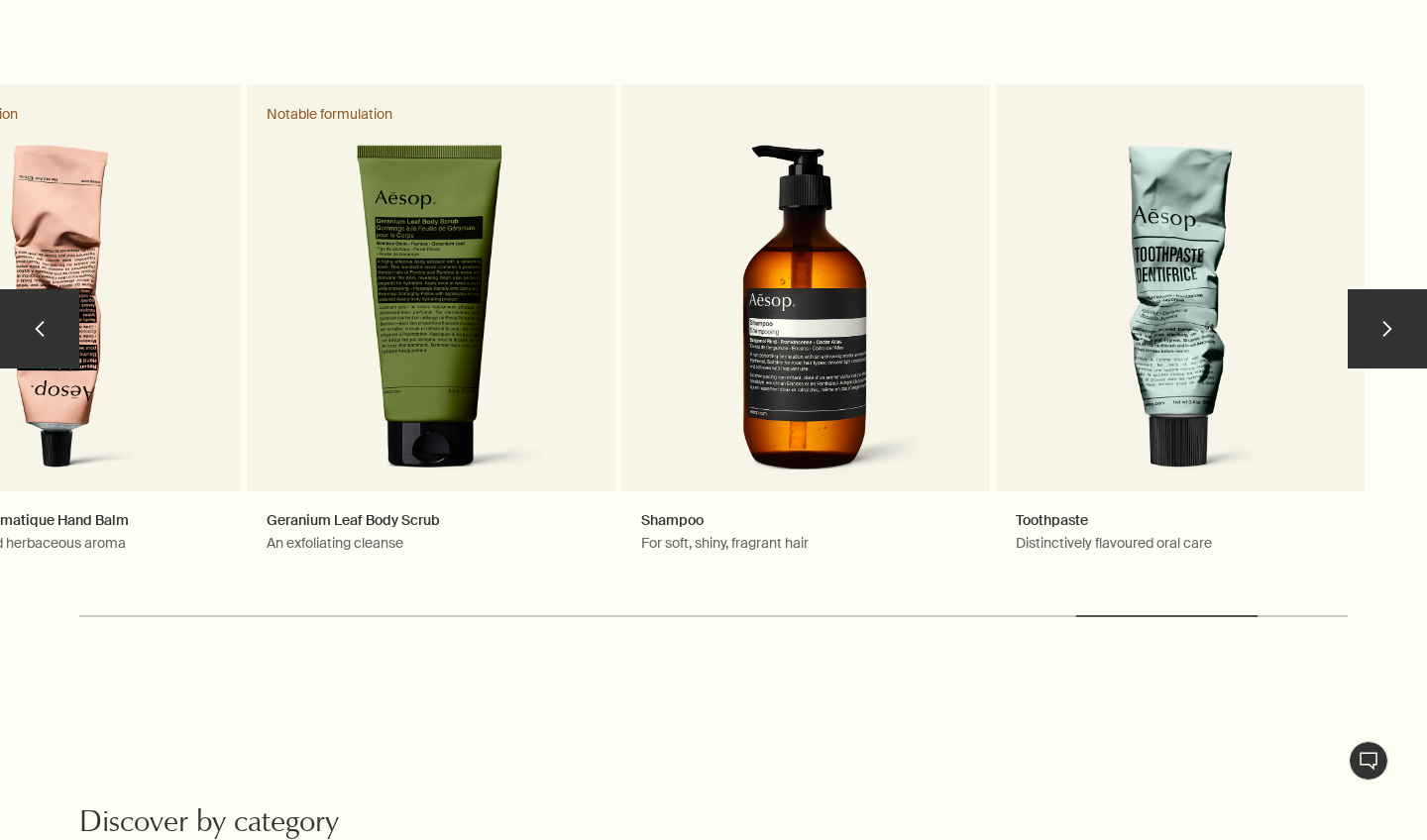 click on "chevron" at bounding box center [1387, 329] 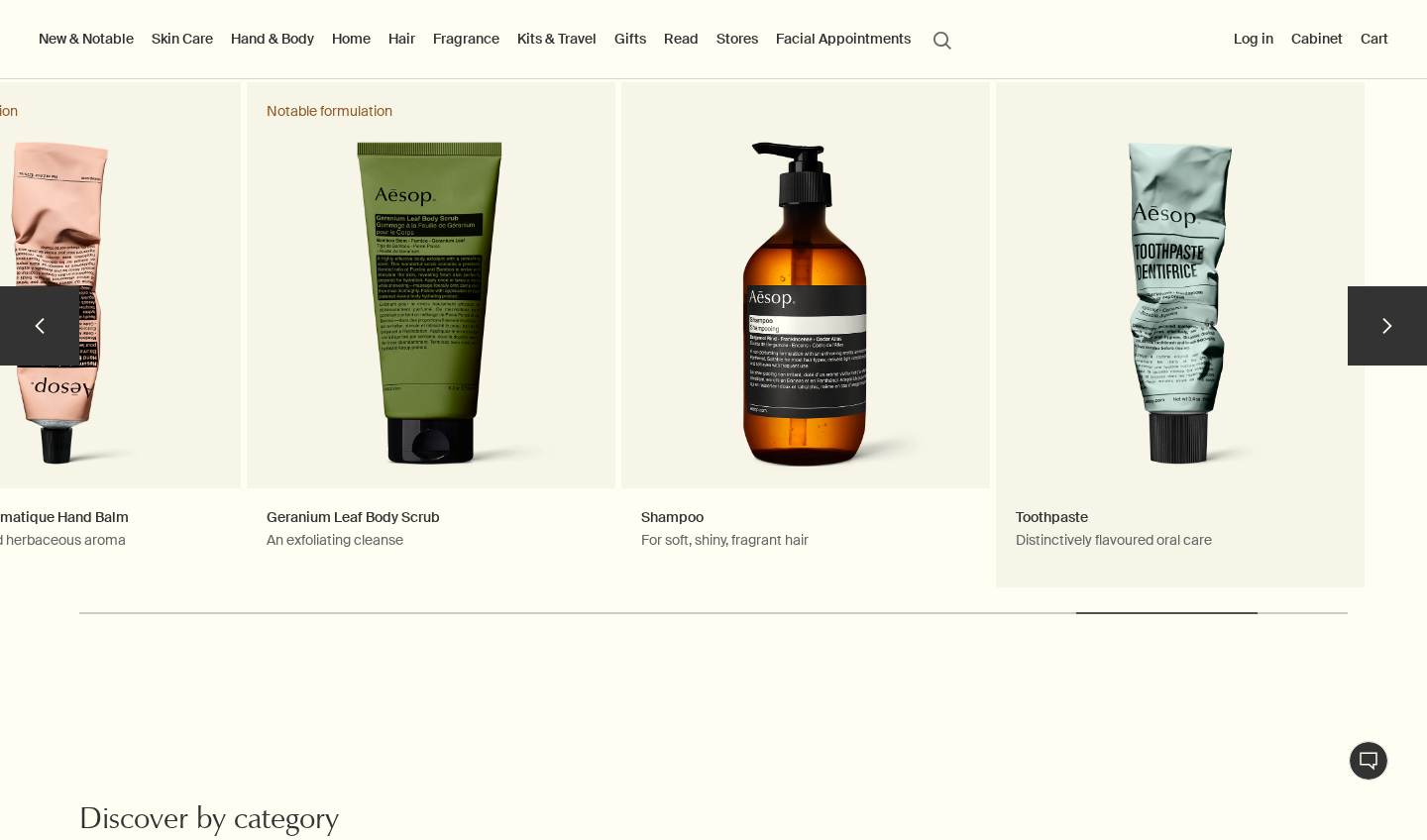 scroll, scrollTop: 864, scrollLeft: 0, axis: vertical 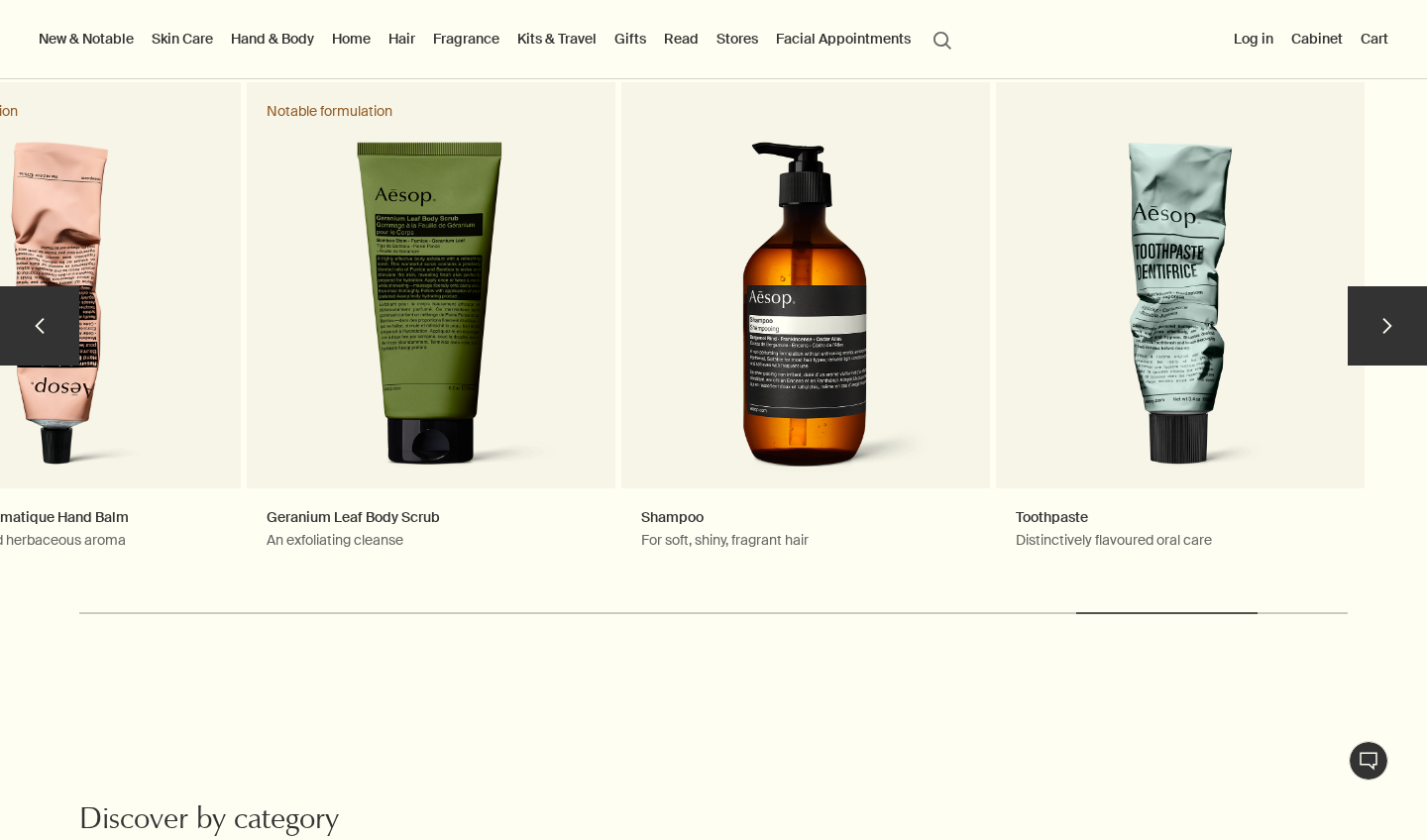 click on "chevron" at bounding box center [40, 326] 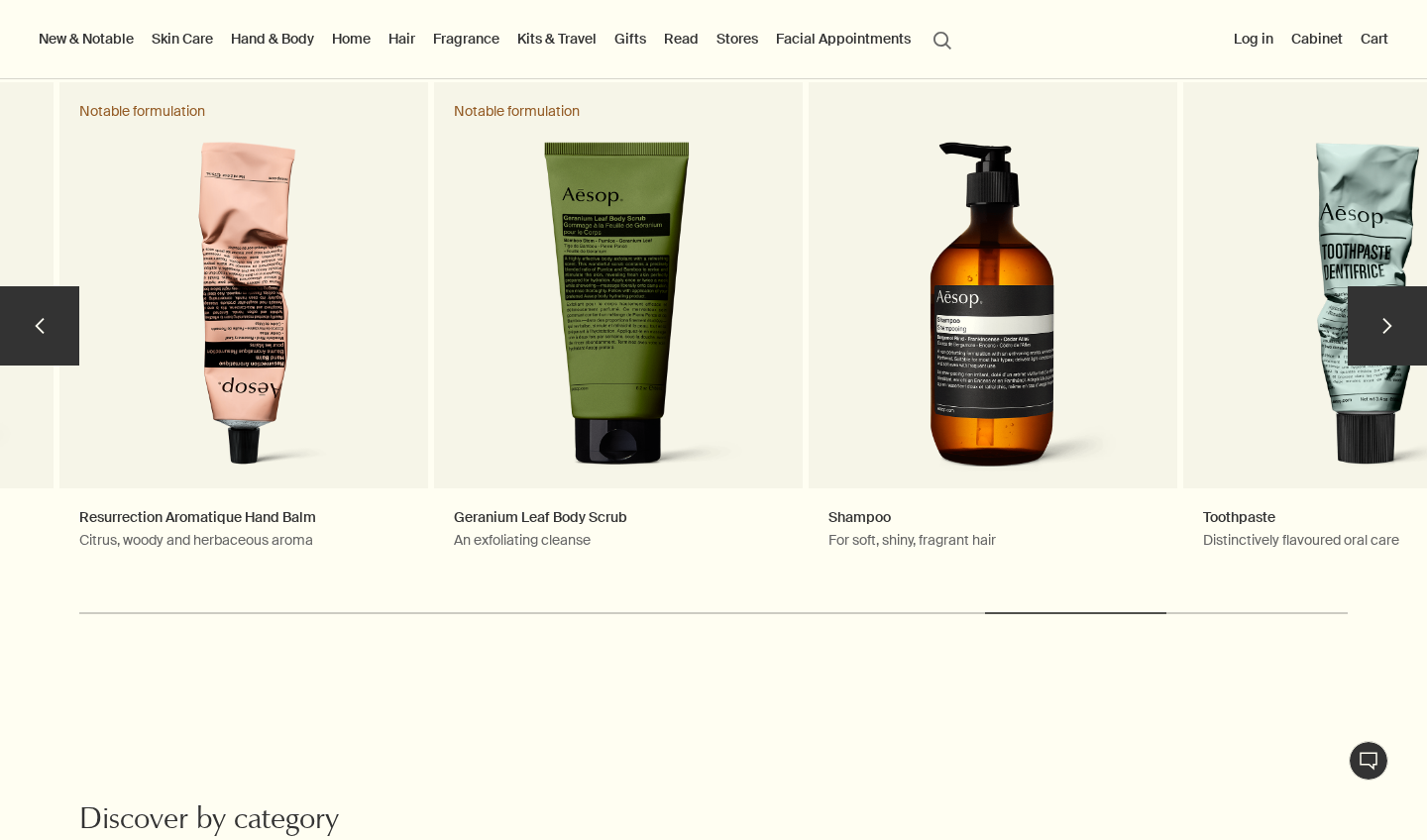 click on "chevron" at bounding box center (40, 326) 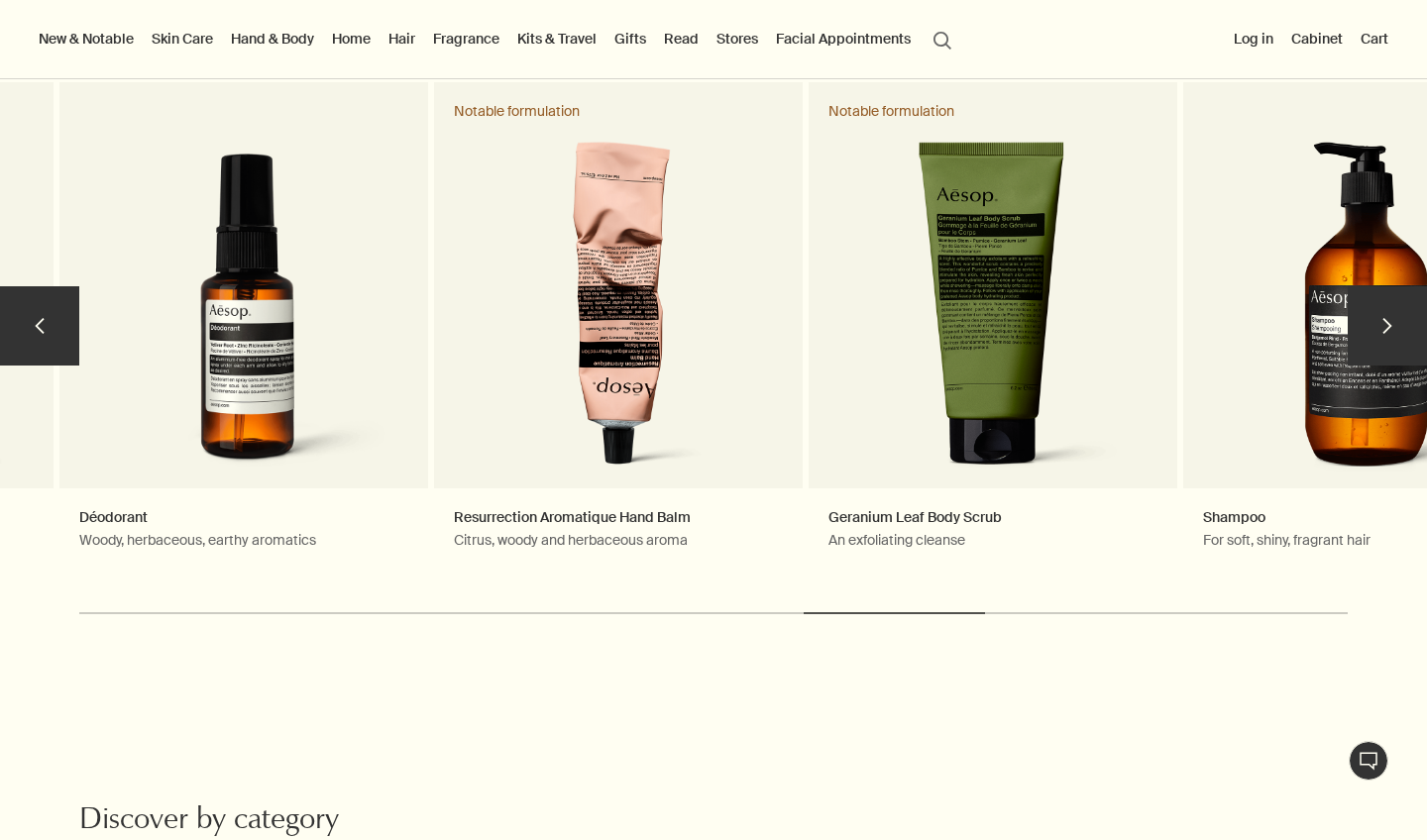 click on "chevron" at bounding box center [40, 326] 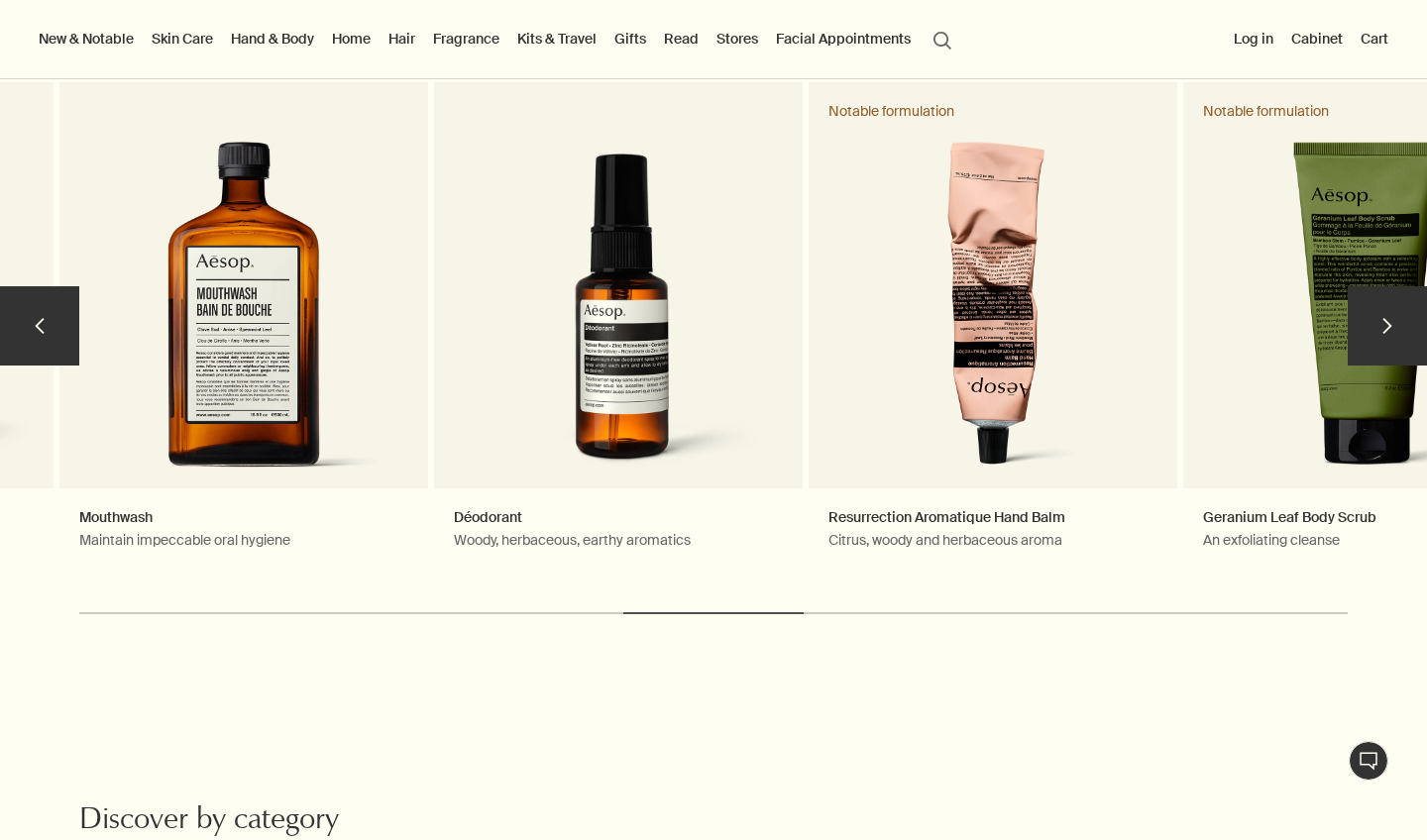click on "chevron" at bounding box center [40, 326] 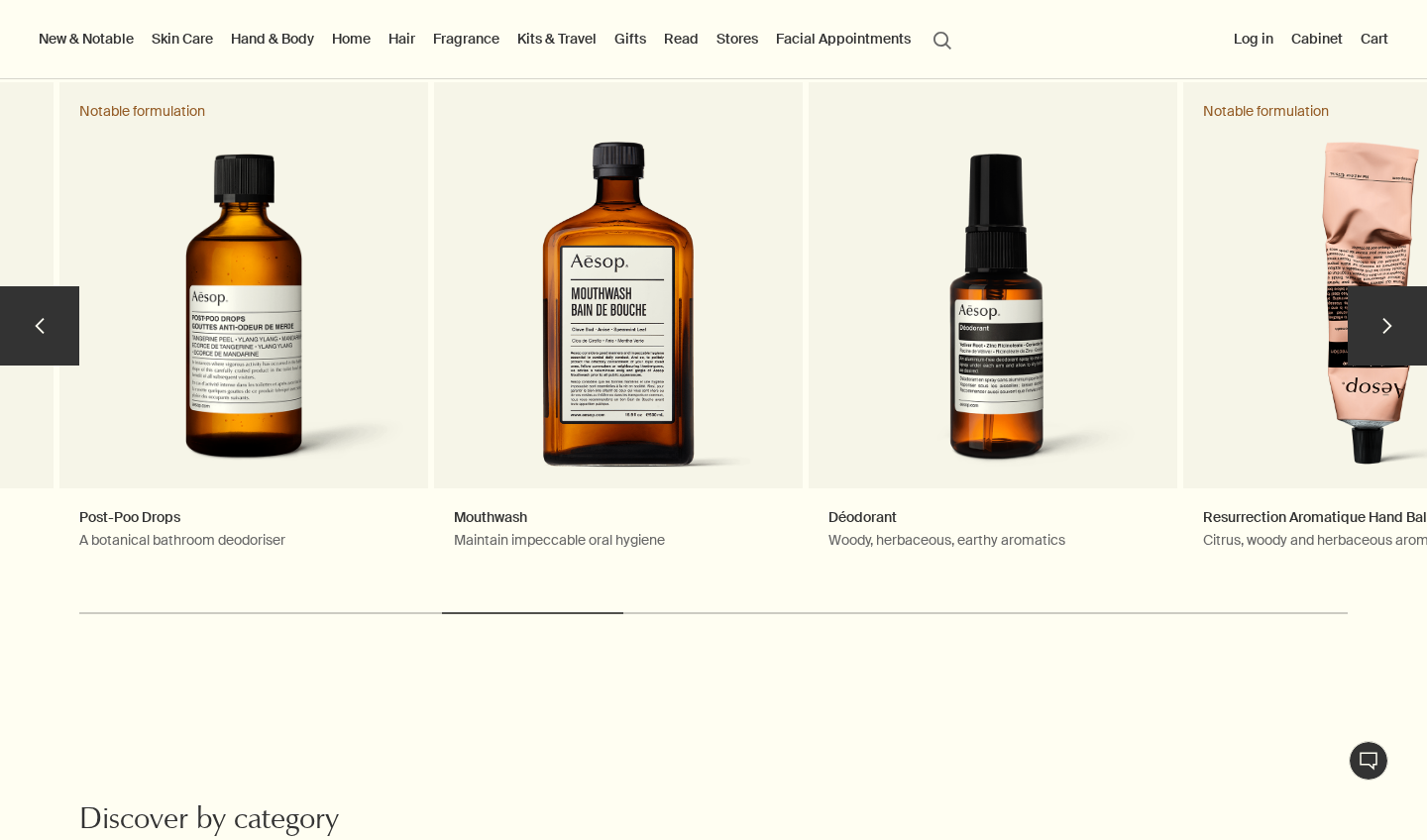 click on "chevron" at bounding box center (40, 326) 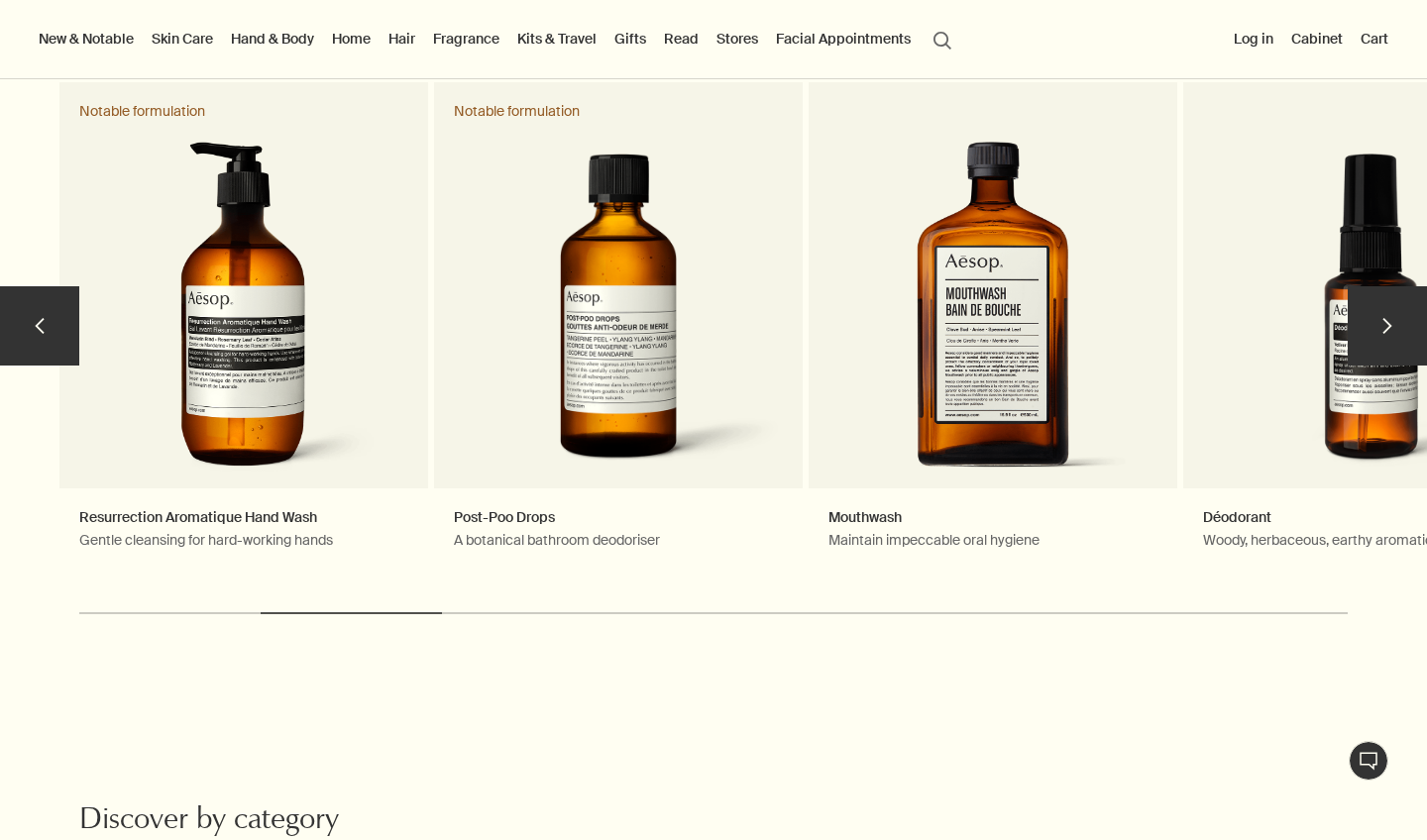 click on "chevron" at bounding box center [40, 326] 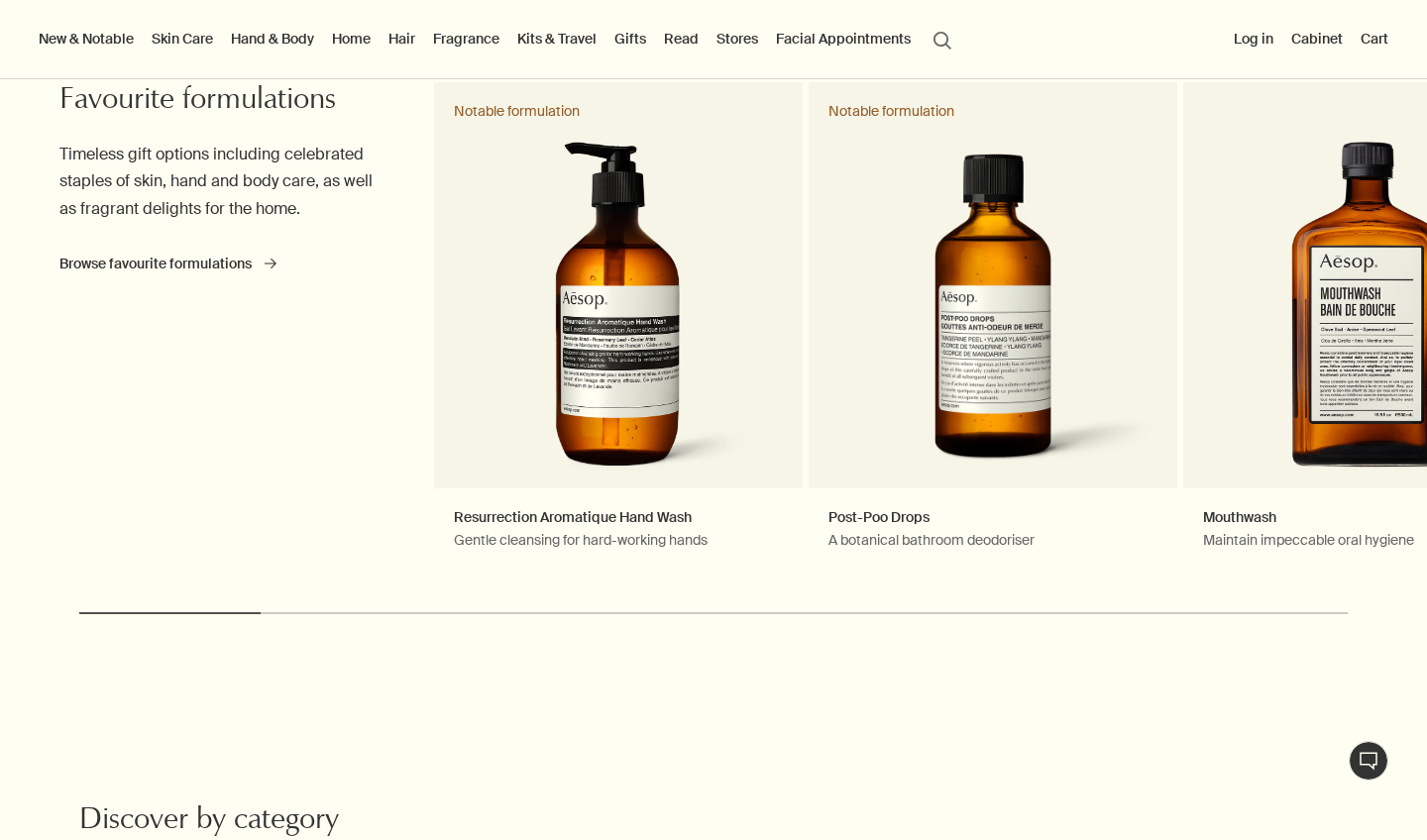 click on "Kits & Travel" at bounding box center [557, 39] 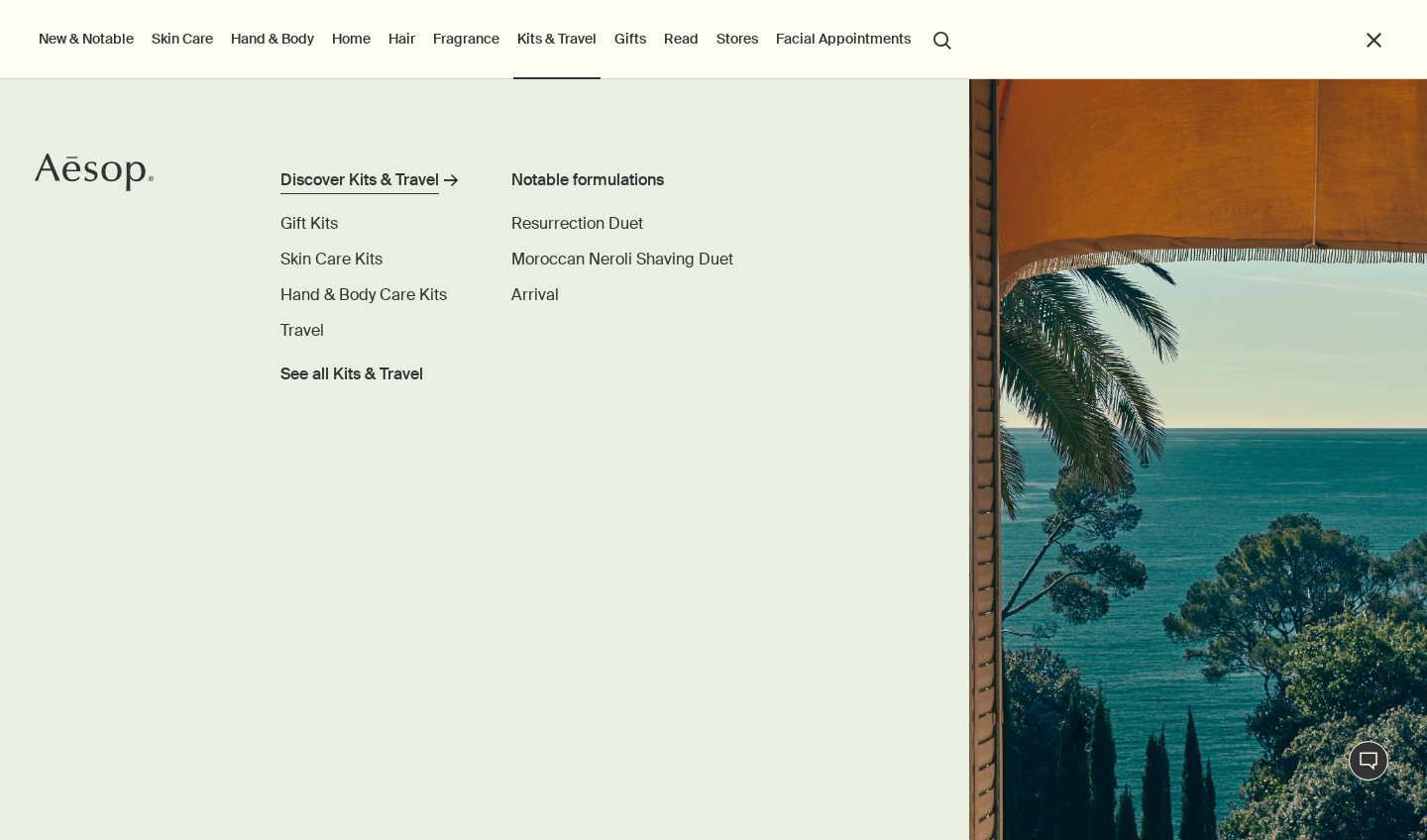 click on "Discover Kits & Travel" at bounding box center [360, 180] 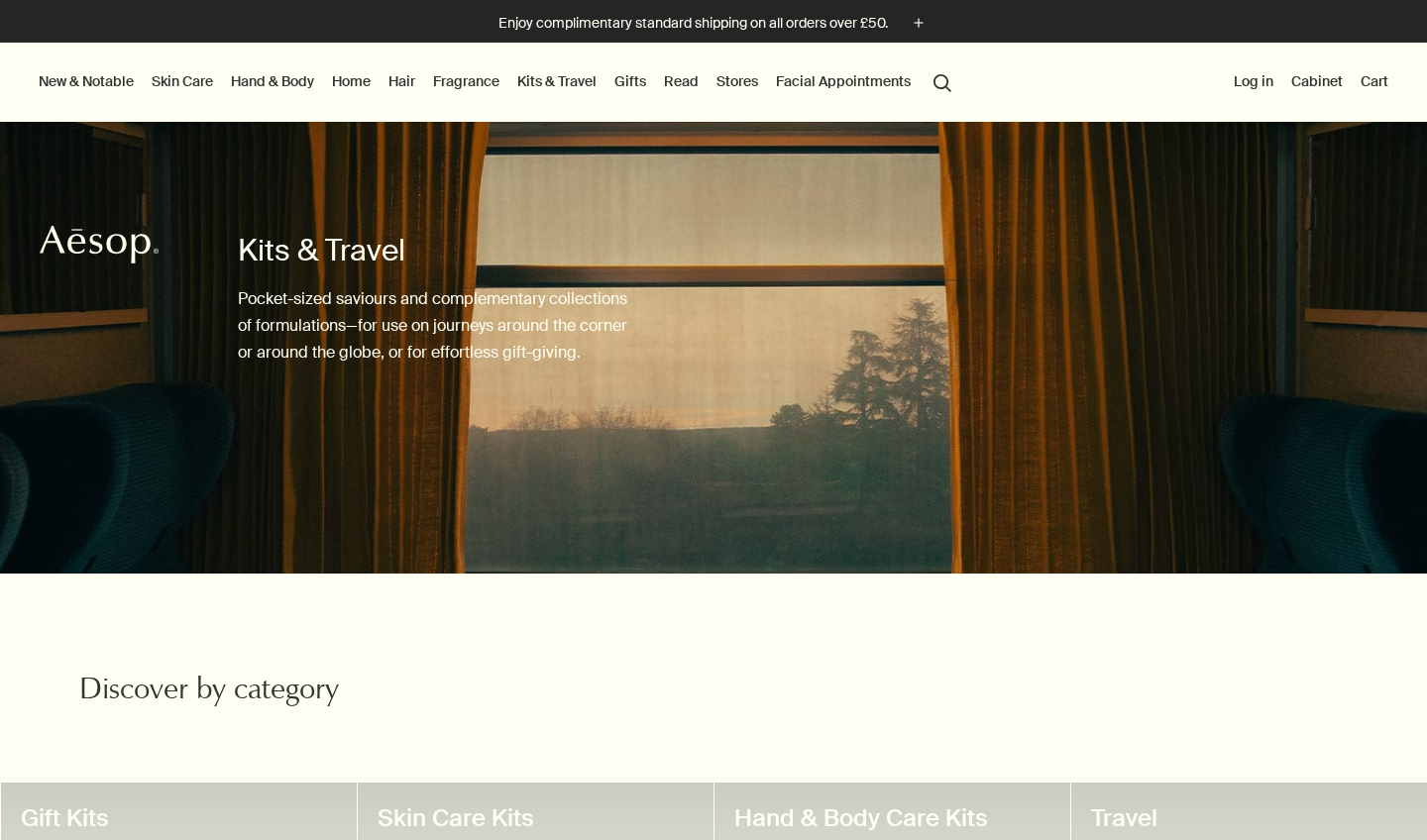 scroll, scrollTop: 0, scrollLeft: 0, axis: both 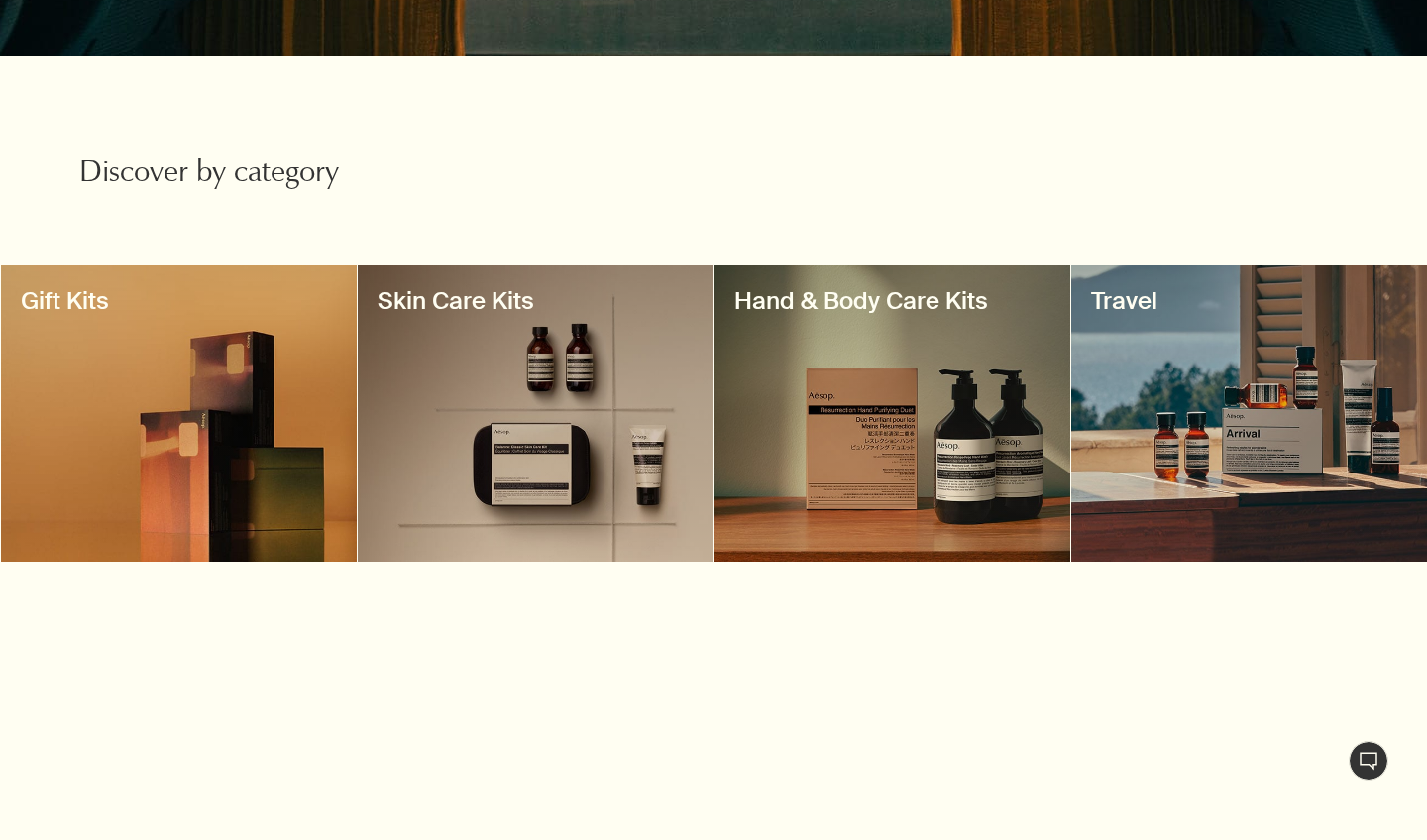 click at bounding box center (1249, 413) 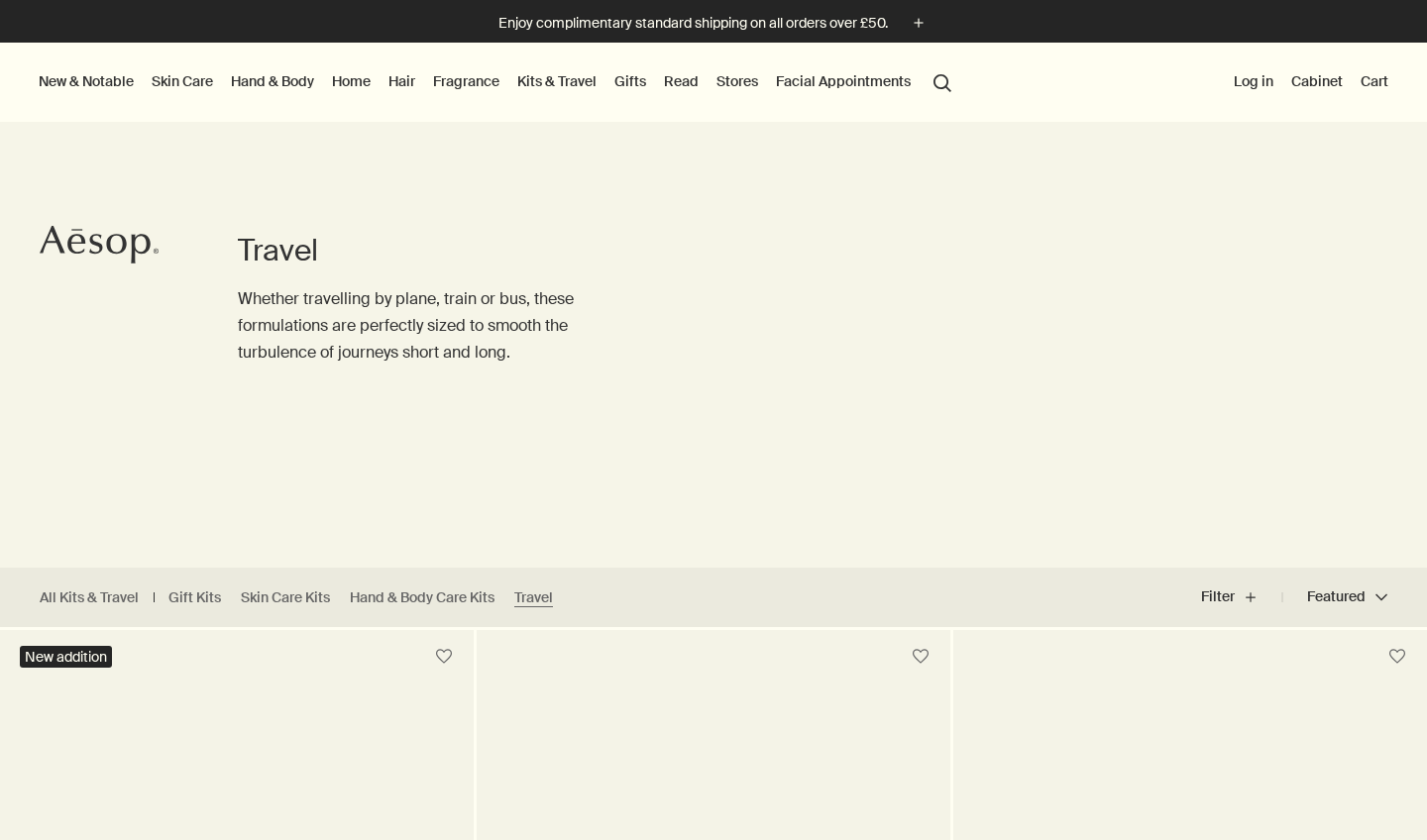 scroll, scrollTop: 0, scrollLeft: 0, axis: both 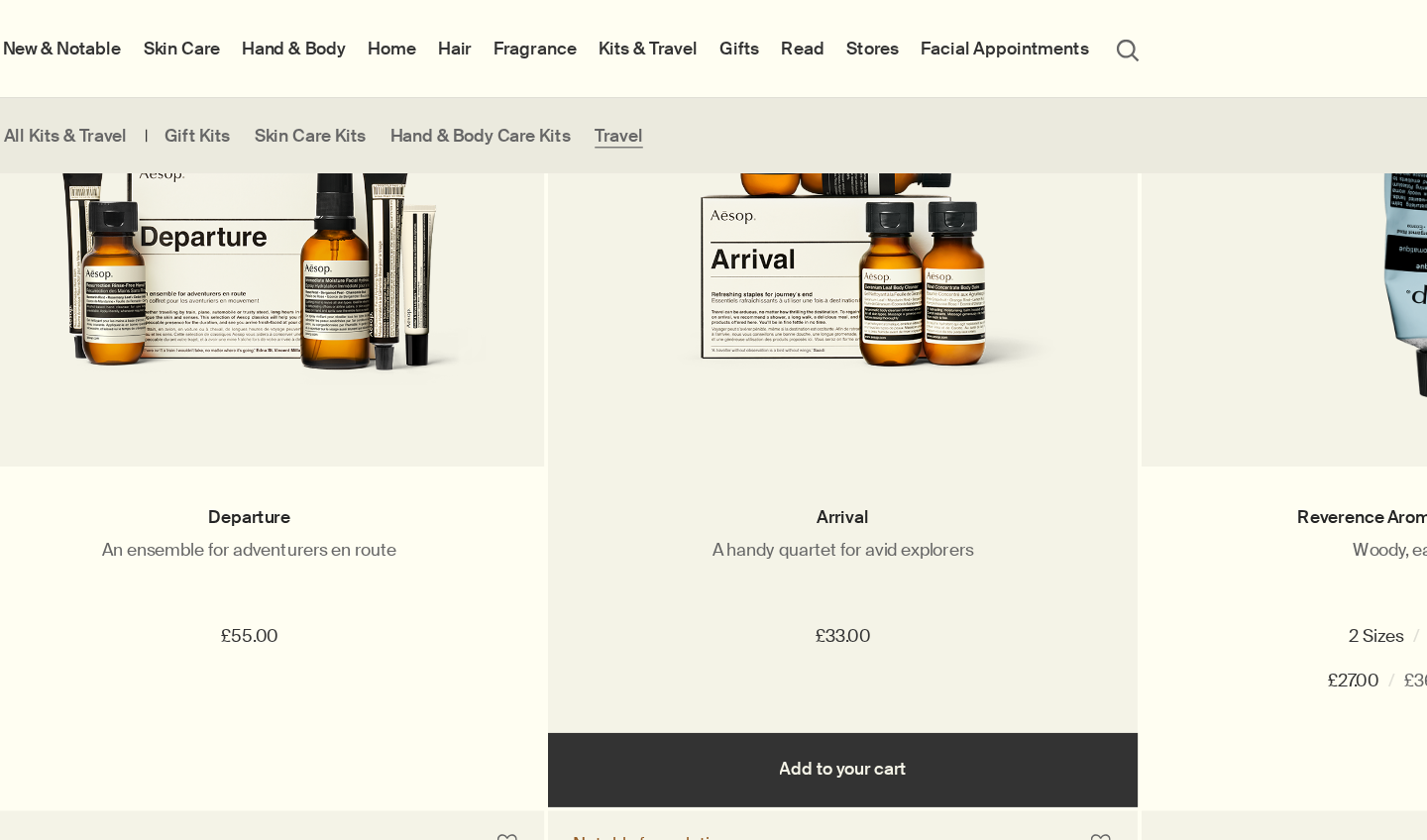 click at bounding box center [714, 163] 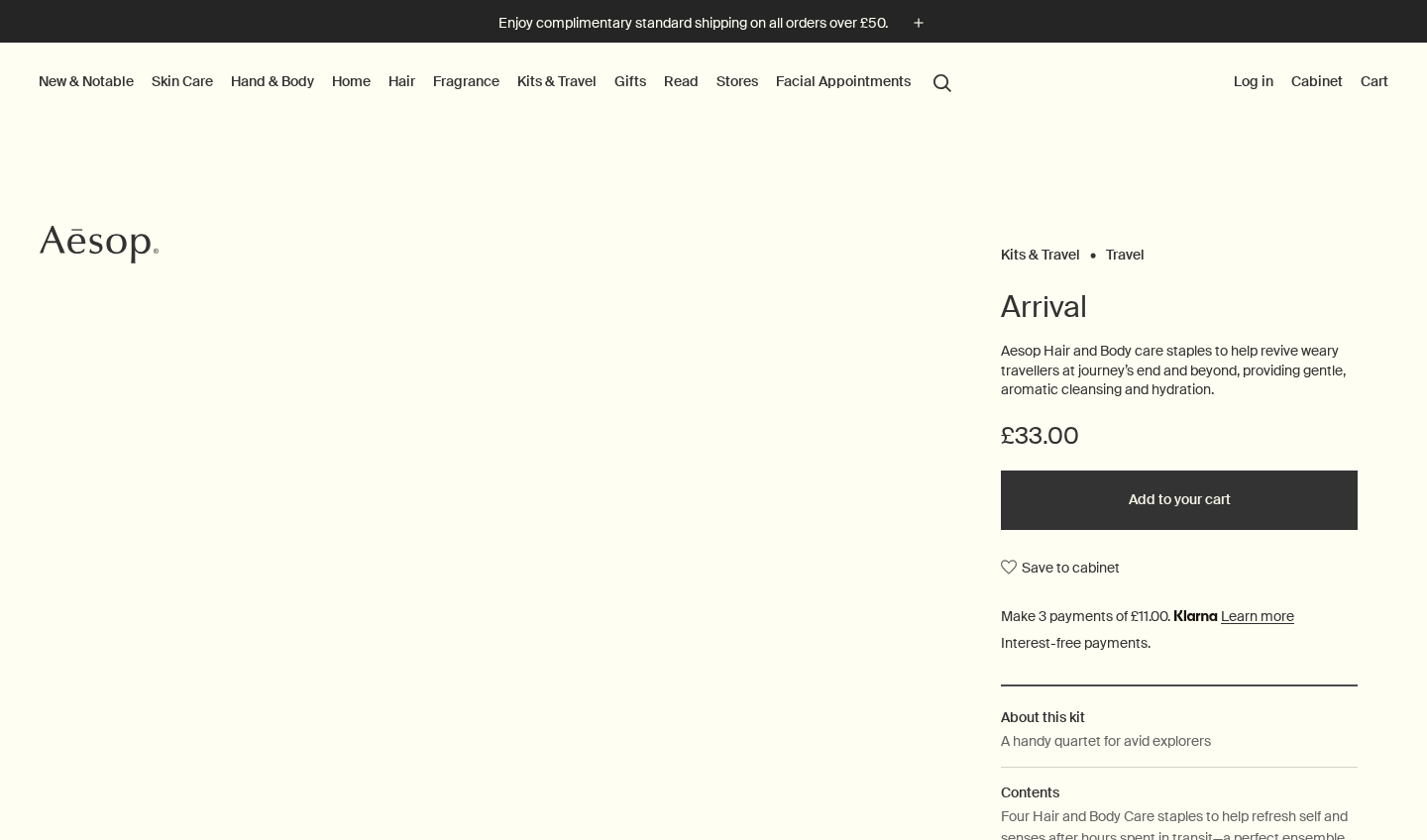 scroll, scrollTop: 0, scrollLeft: 0, axis: both 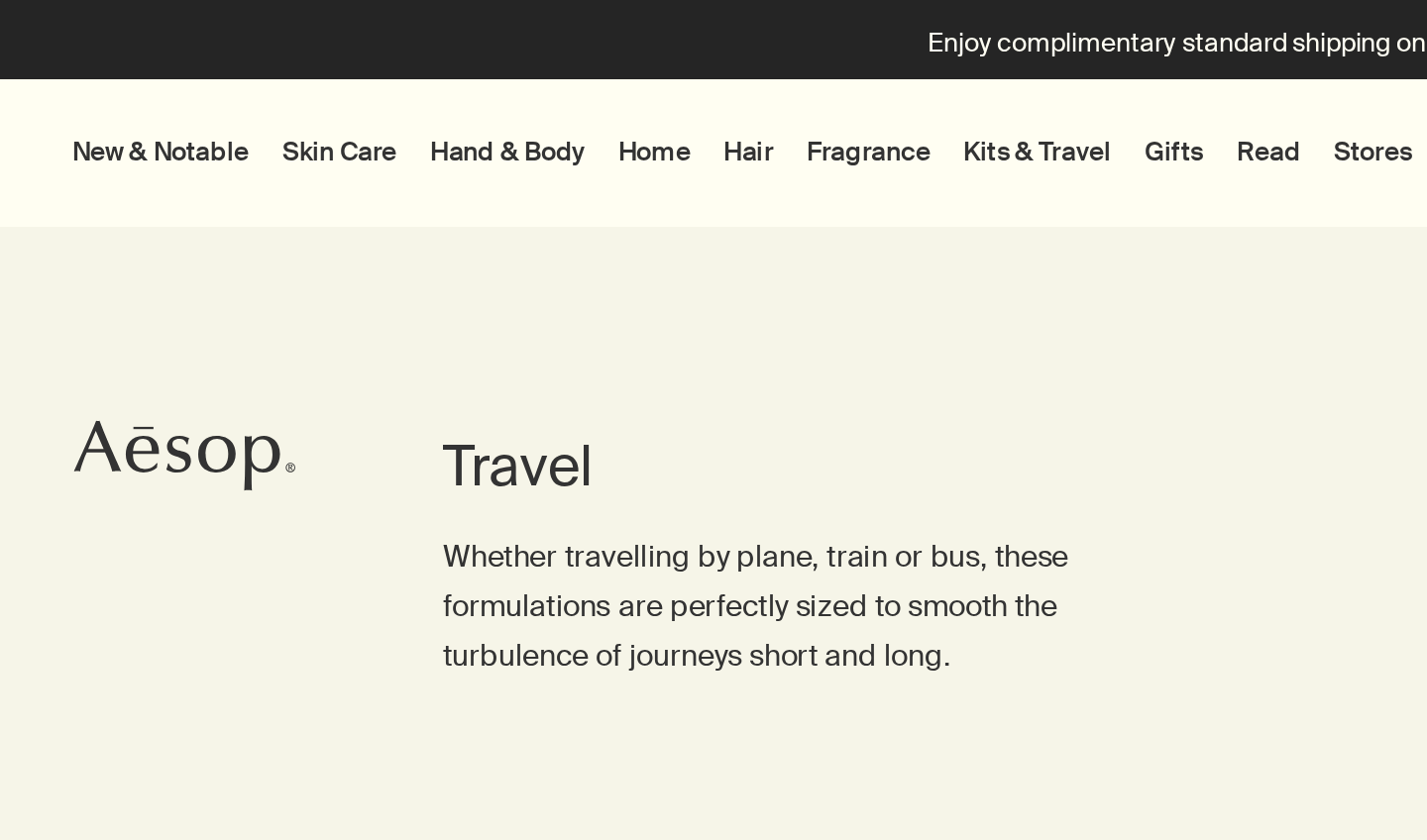 click on "Kits & Travel" at bounding box center [557, 81] 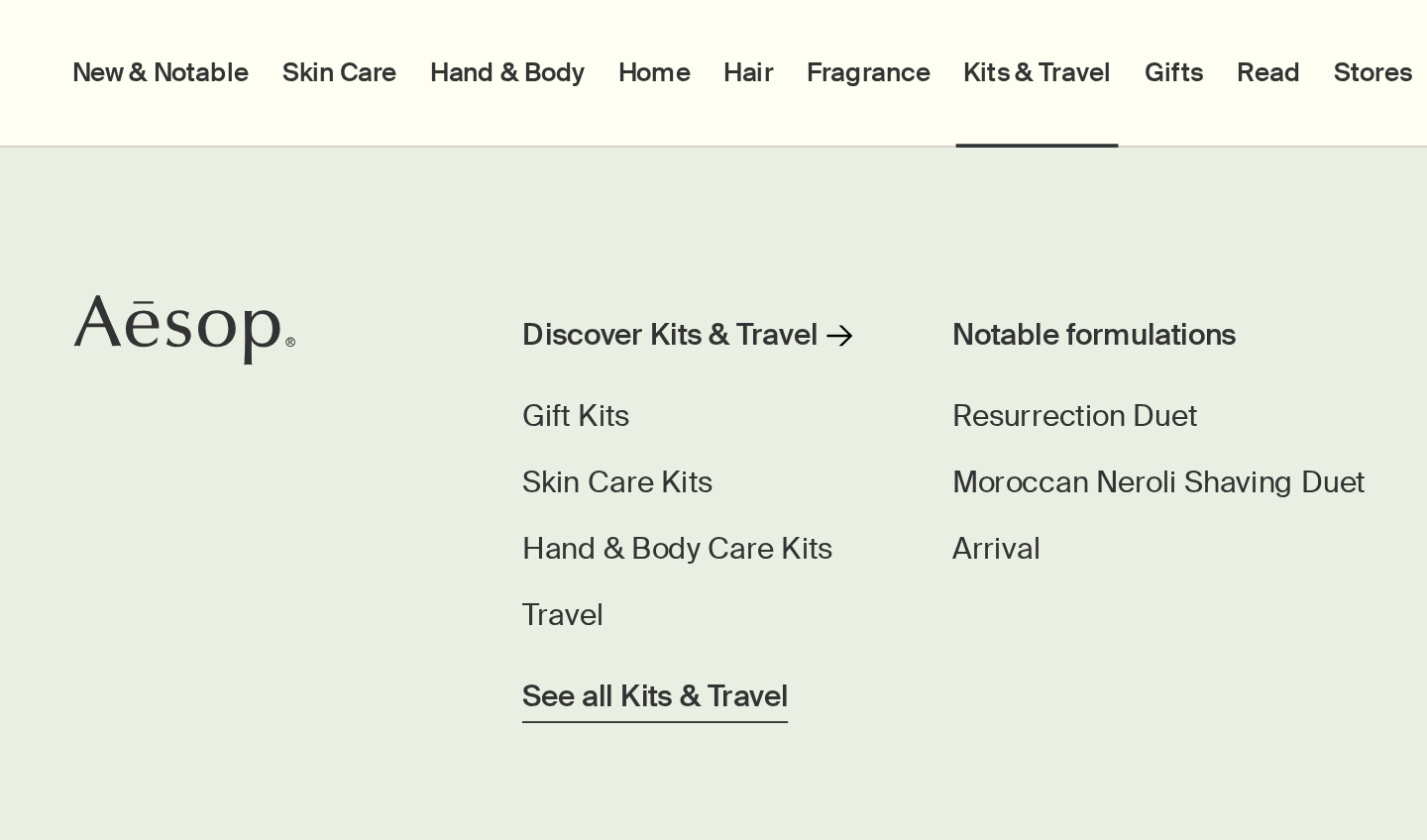 click on "See all Kits & Travel" at bounding box center (352, 374) 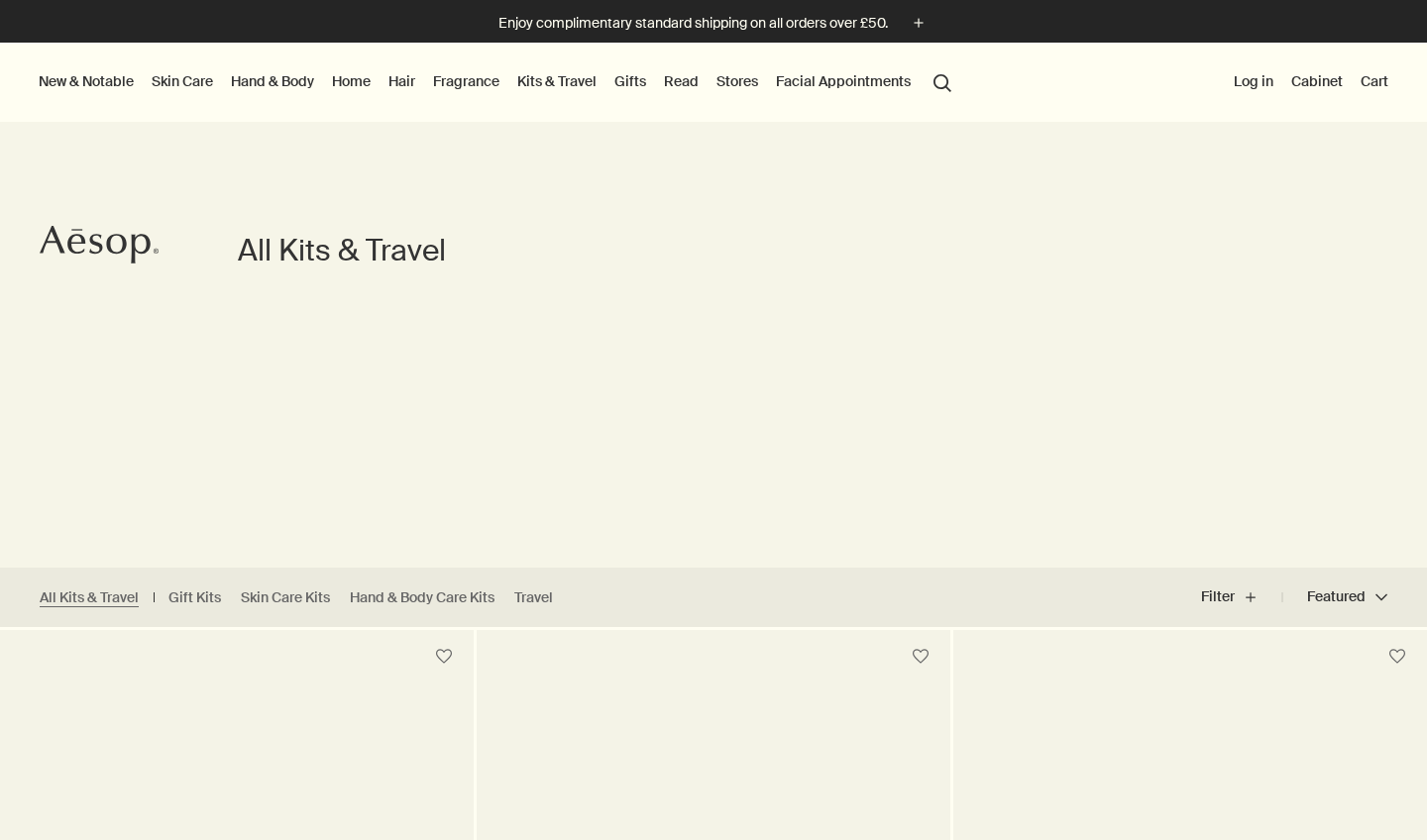 scroll, scrollTop: 0, scrollLeft: 0, axis: both 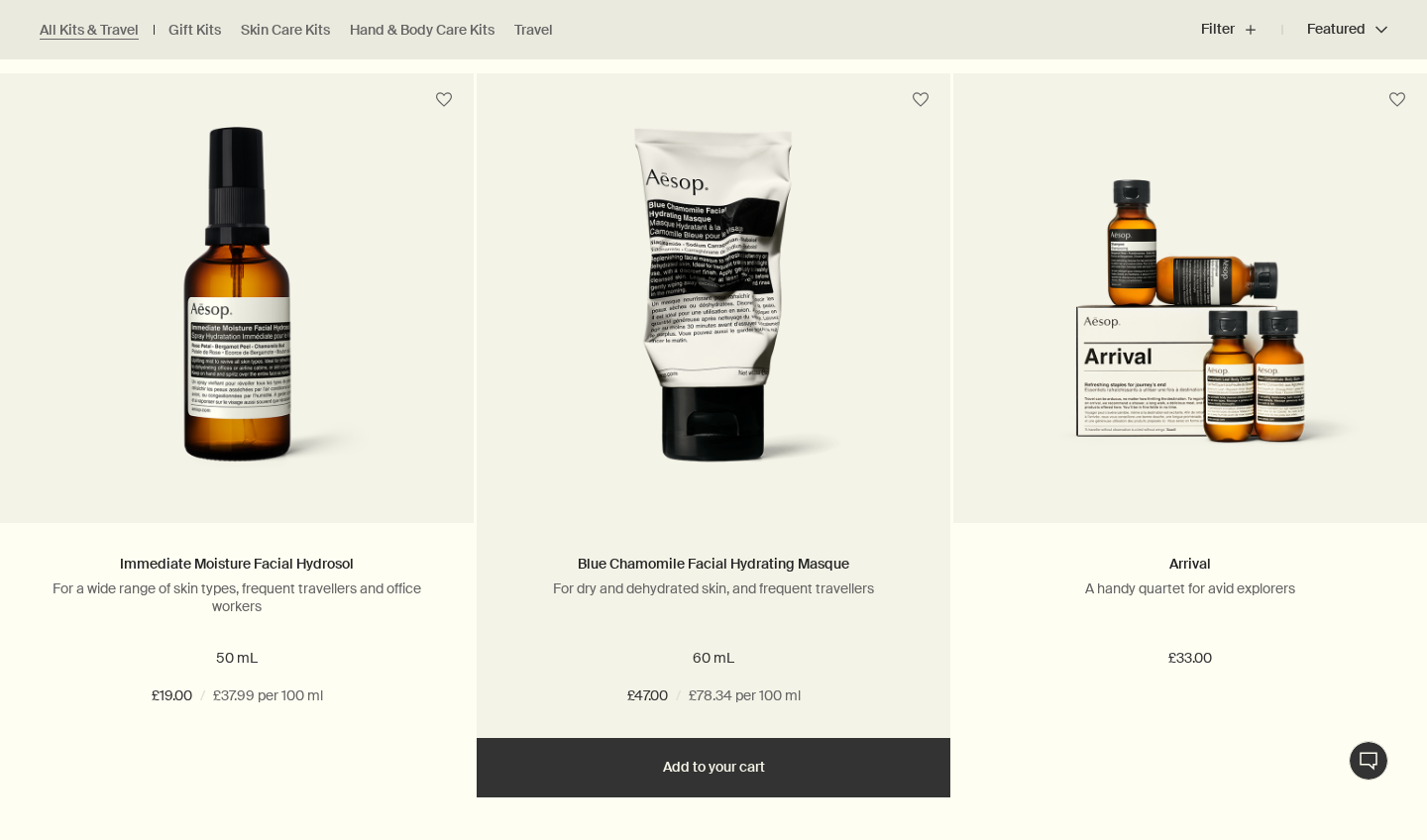 click on "Blue Chamomile Facial Hydrating Masque For dry and dehydrated skin, and frequent travellers 60 mL £47.00 / £78.34   per   100   ml" at bounding box center [714, 630] 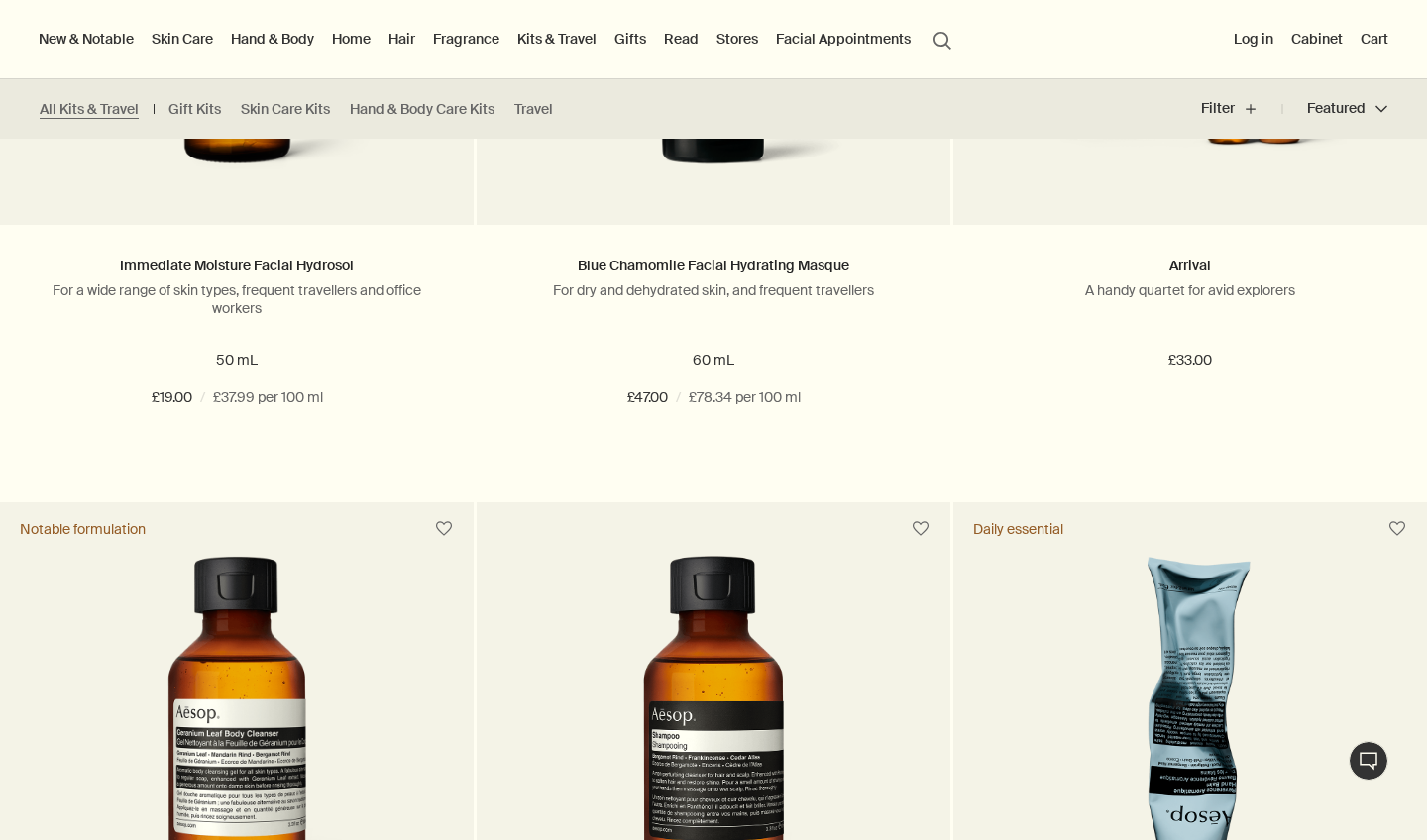 scroll, scrollTop: 2618, scrollLeft: 0, axis: vertical 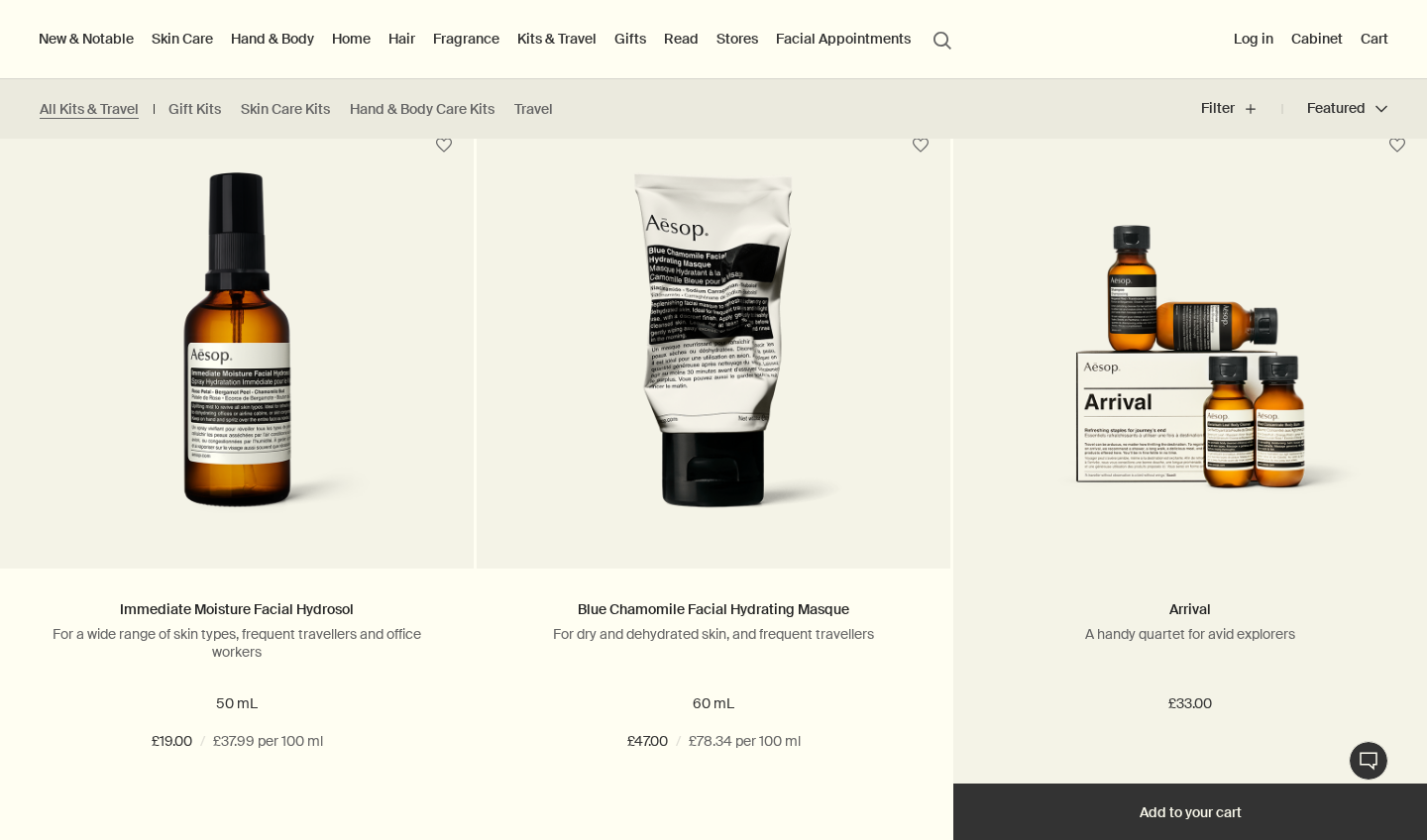 click at bounding box center [1190, 358] 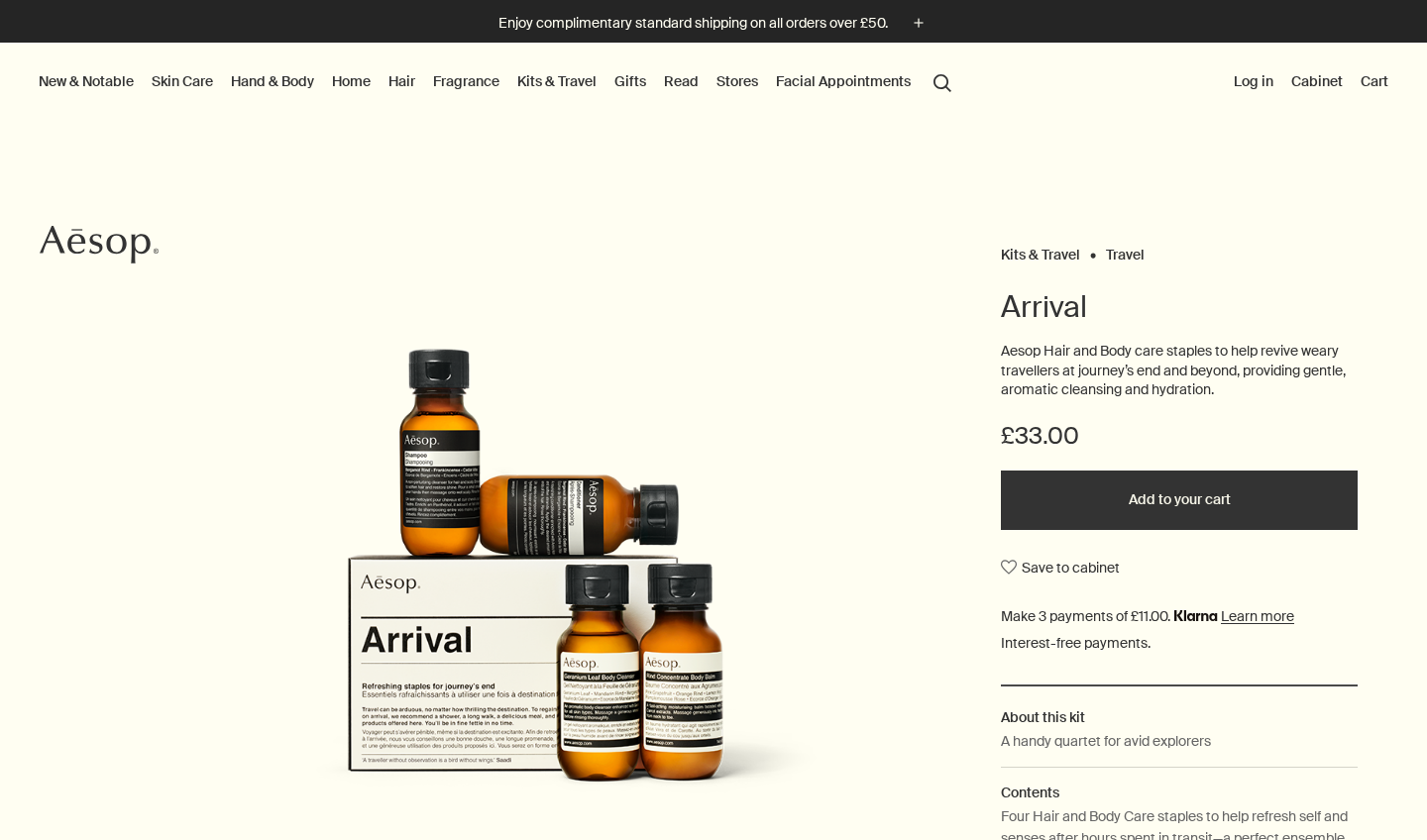 scroll, scrollTop: 0, scrollLeft: 0, axis: both 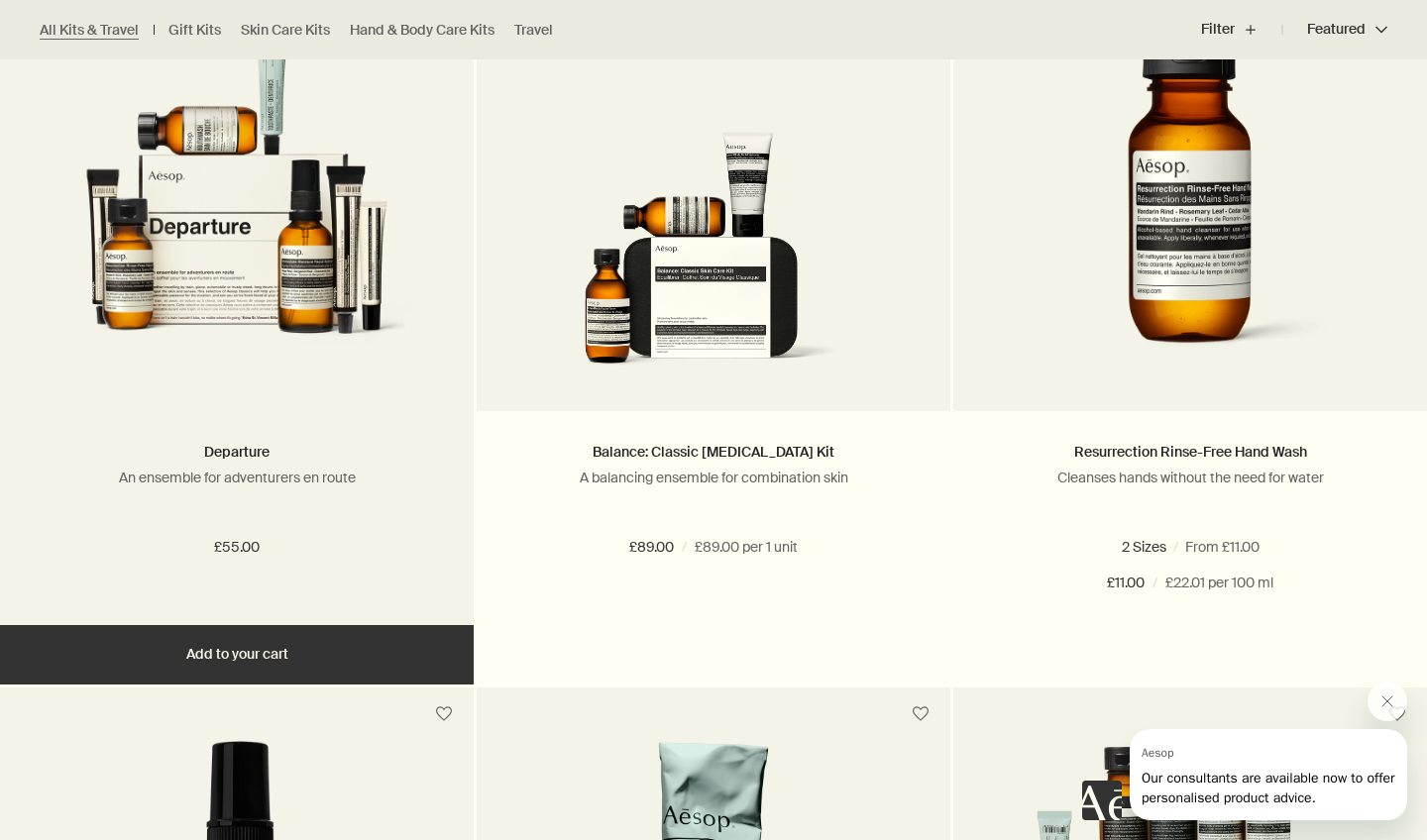click at bounding box center (237, 200) 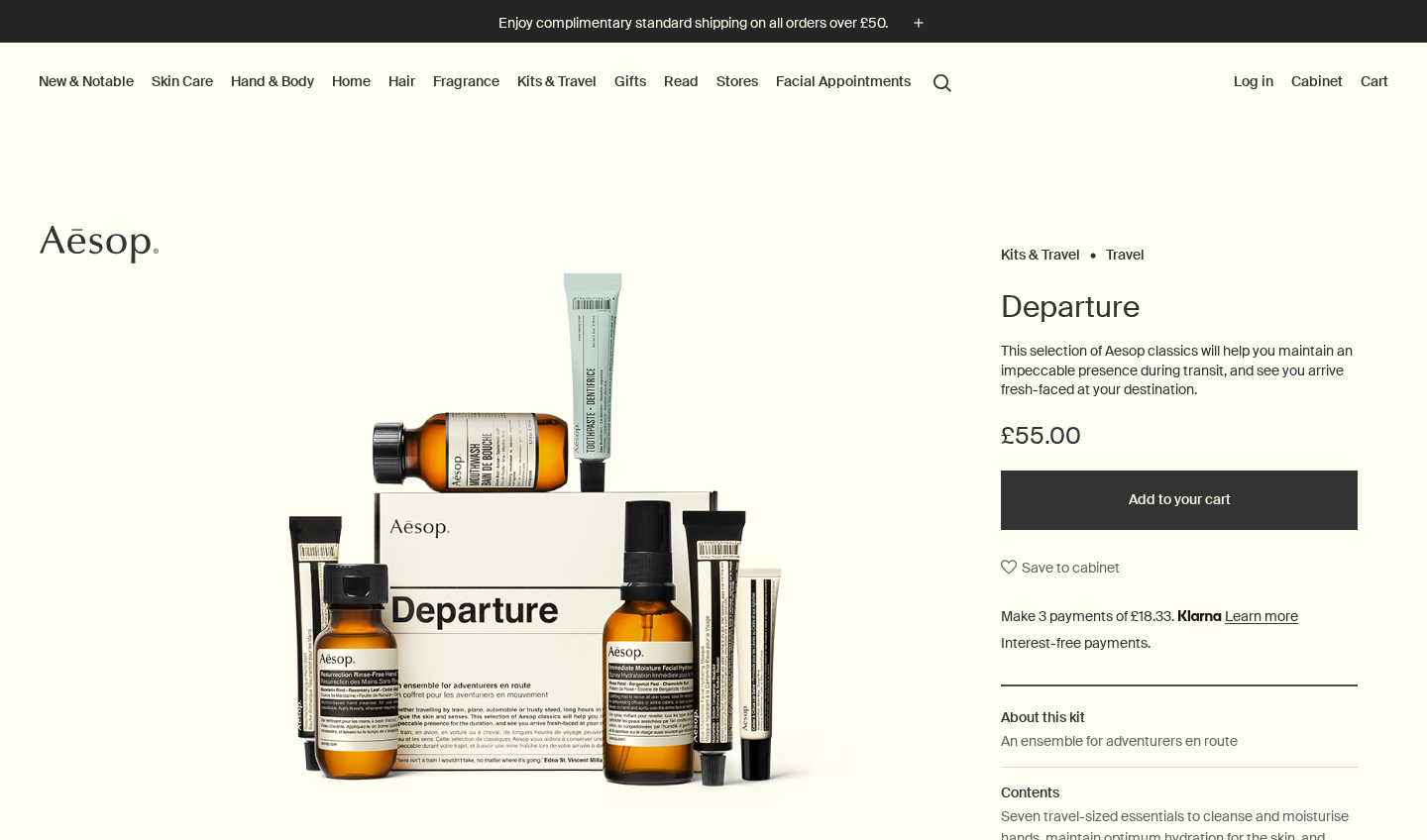 scroll, scrollTop: 0, scrollLeft: 0, axis: both 